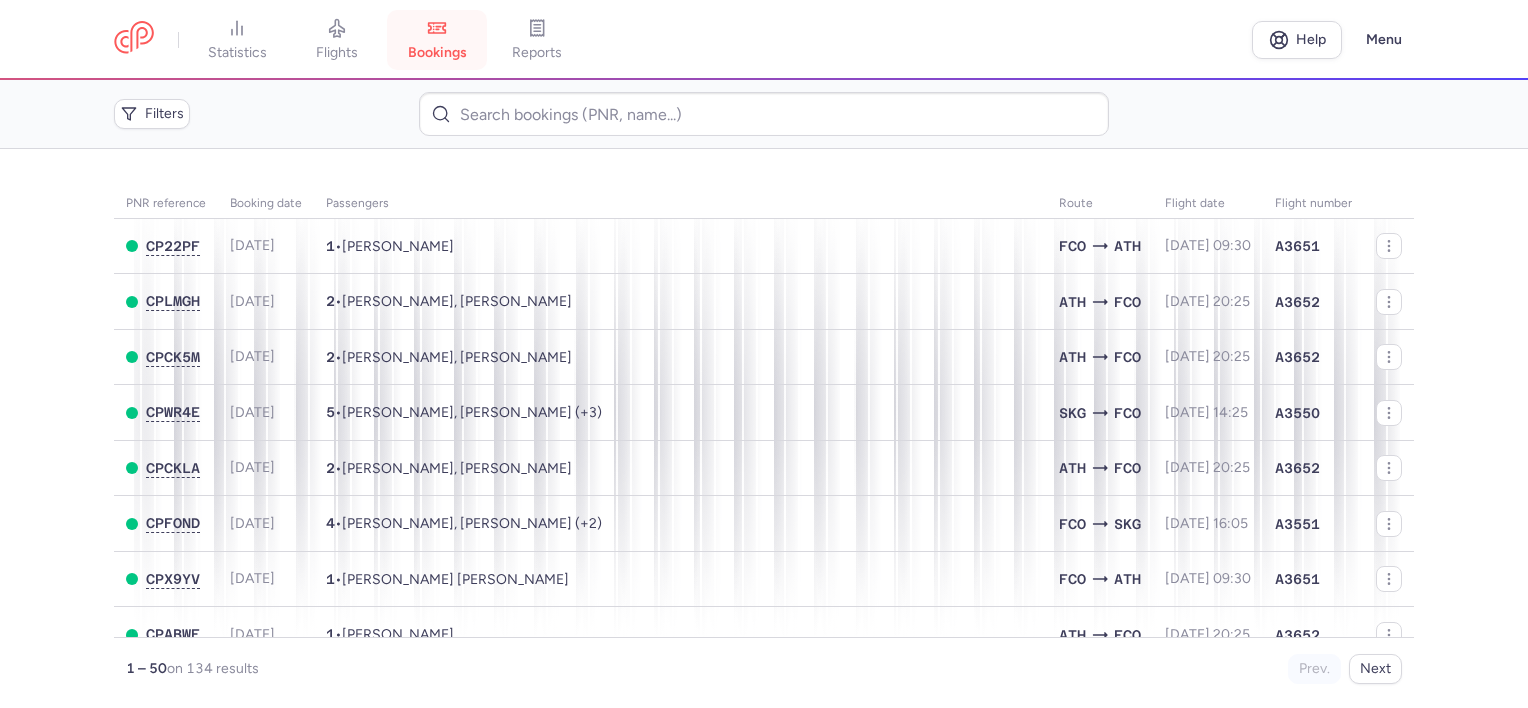 scroll, scrollTop: 0, scrollLeft: 0, axis: both 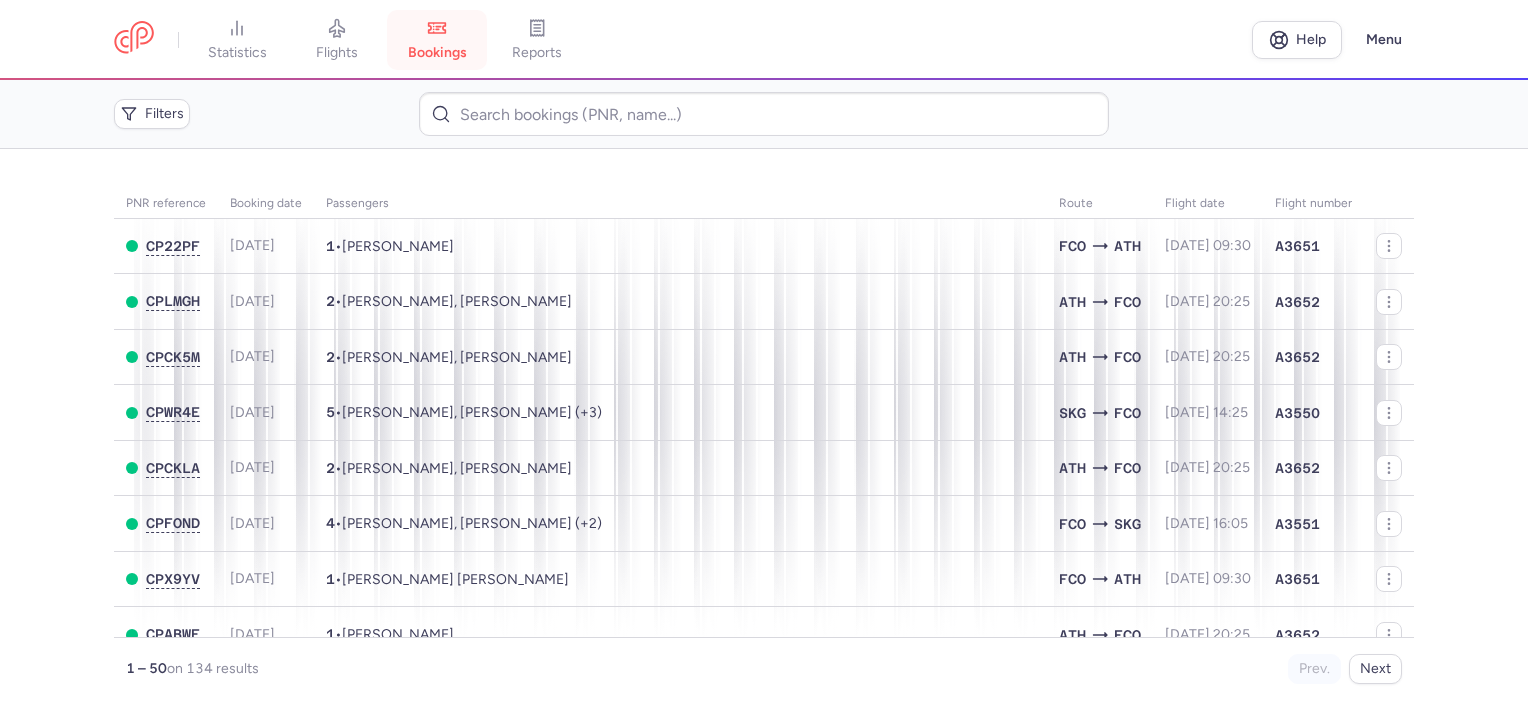 click on "bookings" at bounding box center (437, 53) 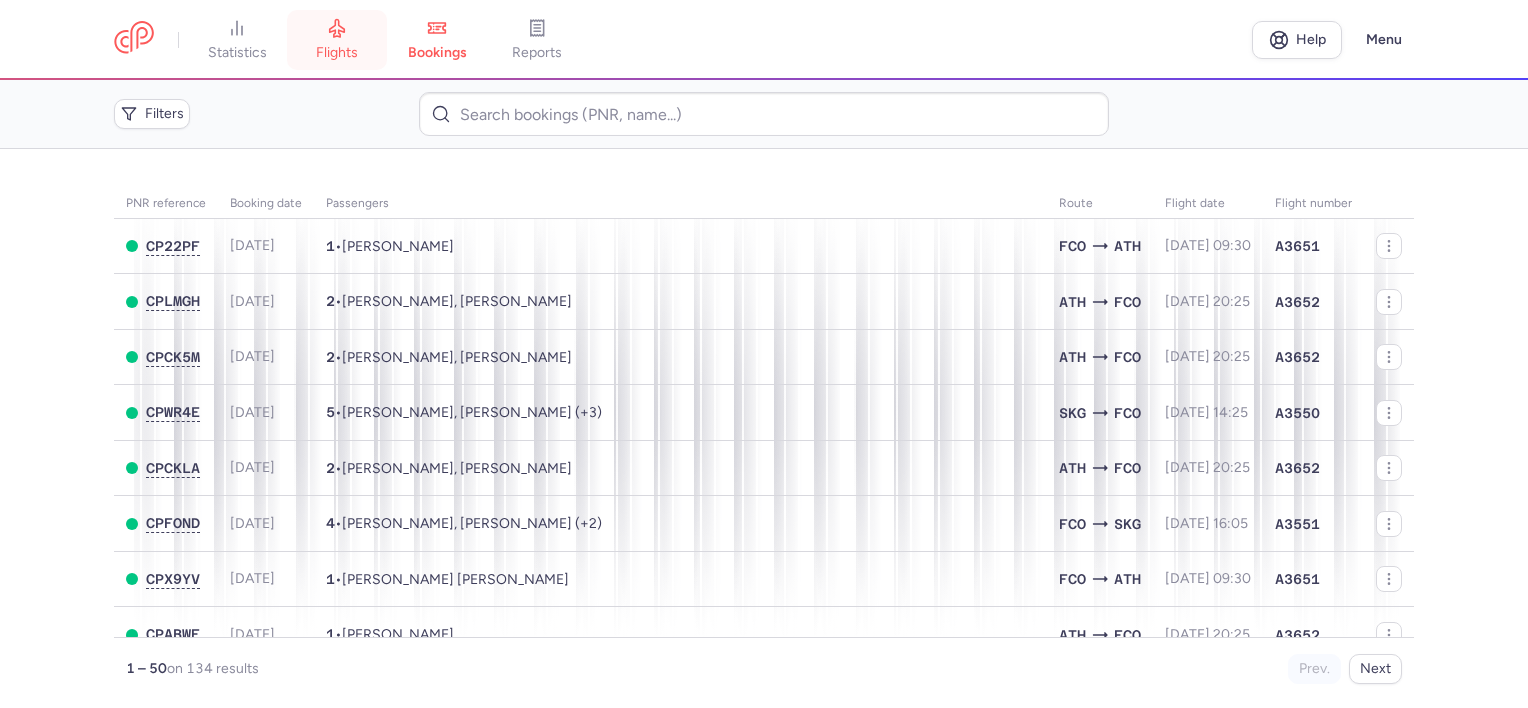 click on "flights" at bounding box center (337, 53) 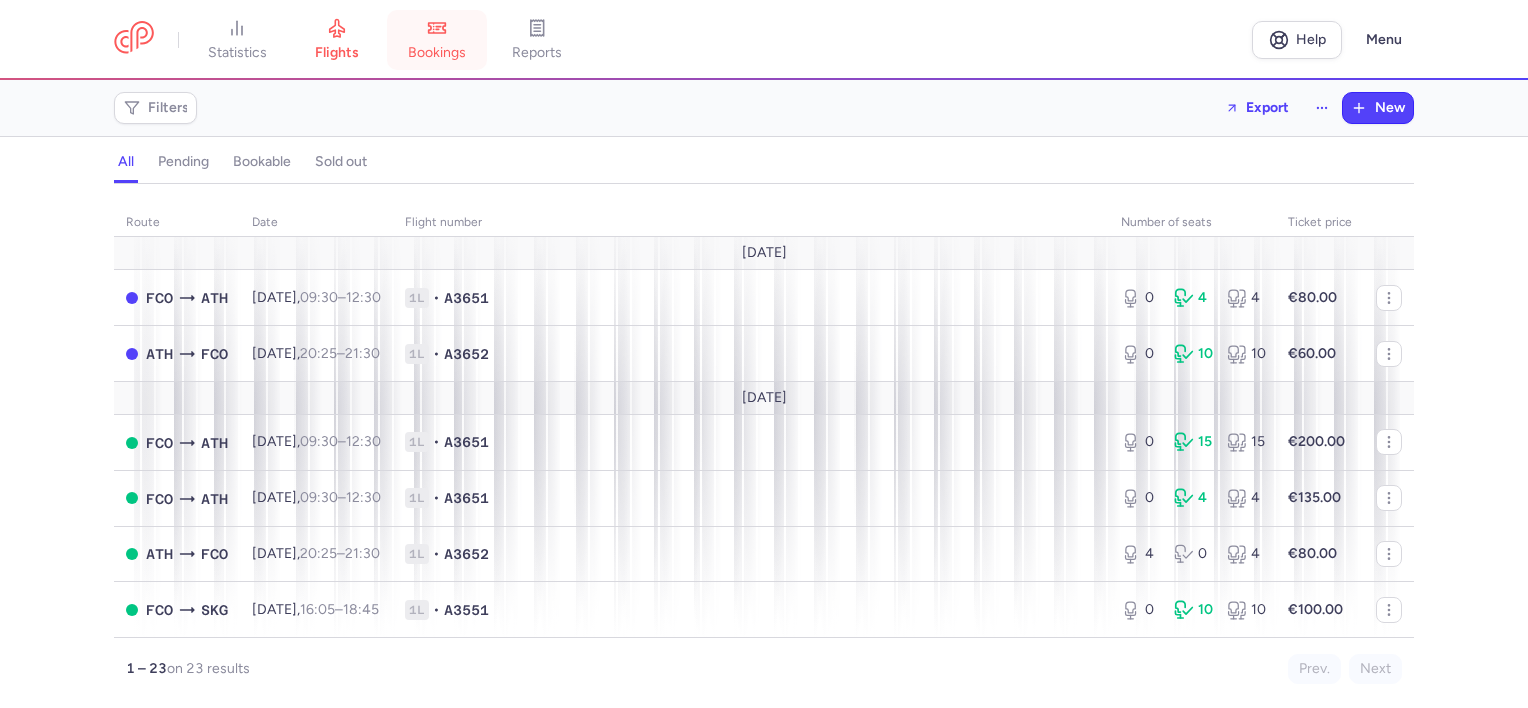 click on "bookings" at bounding box center [437, 40] 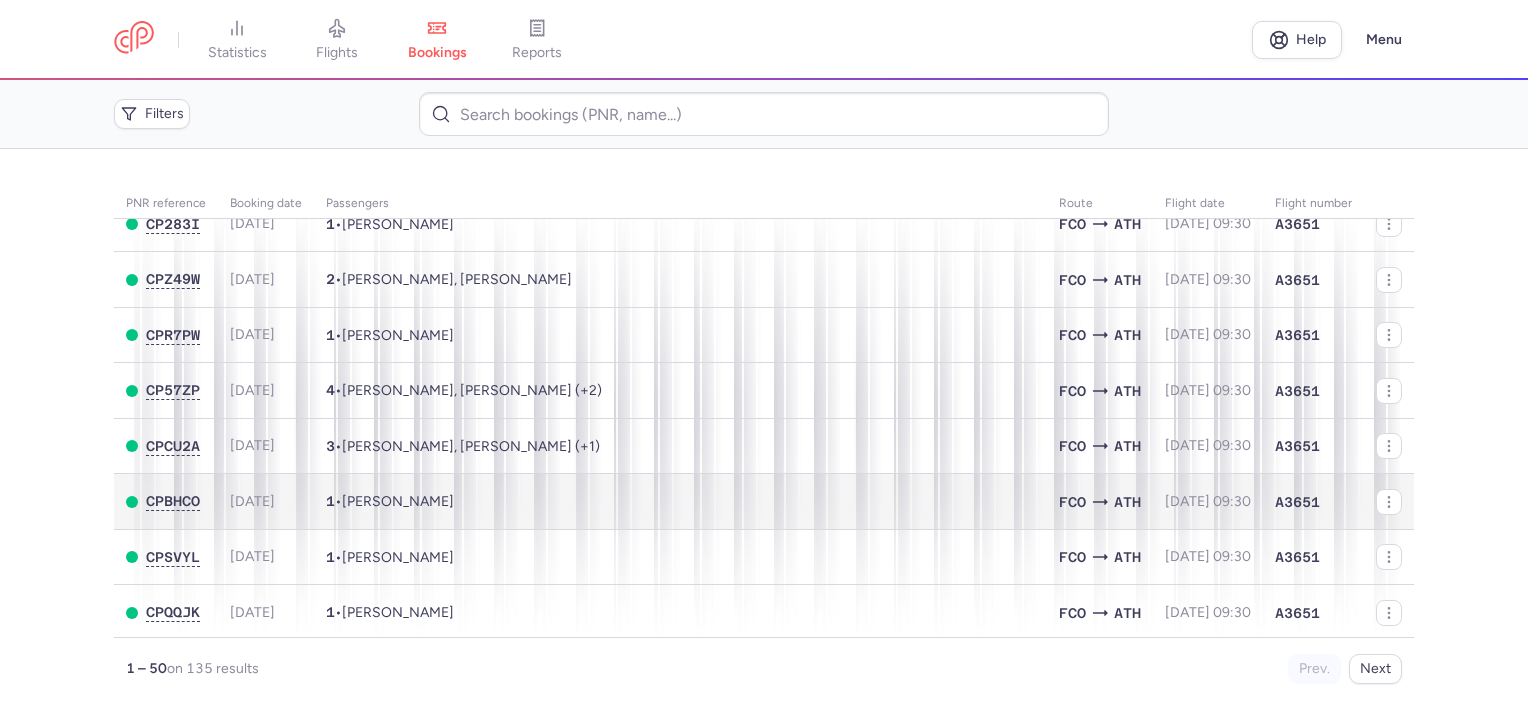 scroll, scrollTop: 1500, scrollLeft: 0, axis: vertical 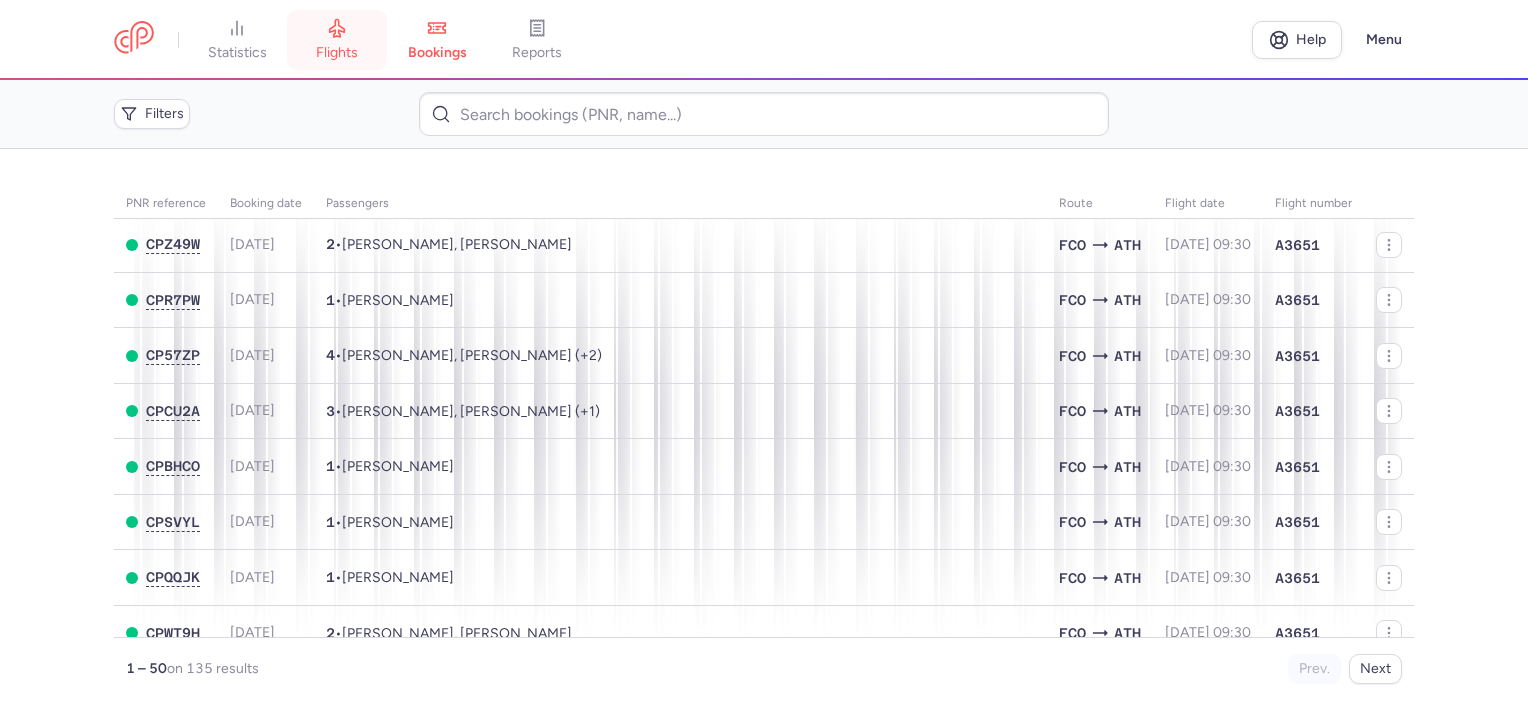 click on "flights" at bounding box center [337, 53] 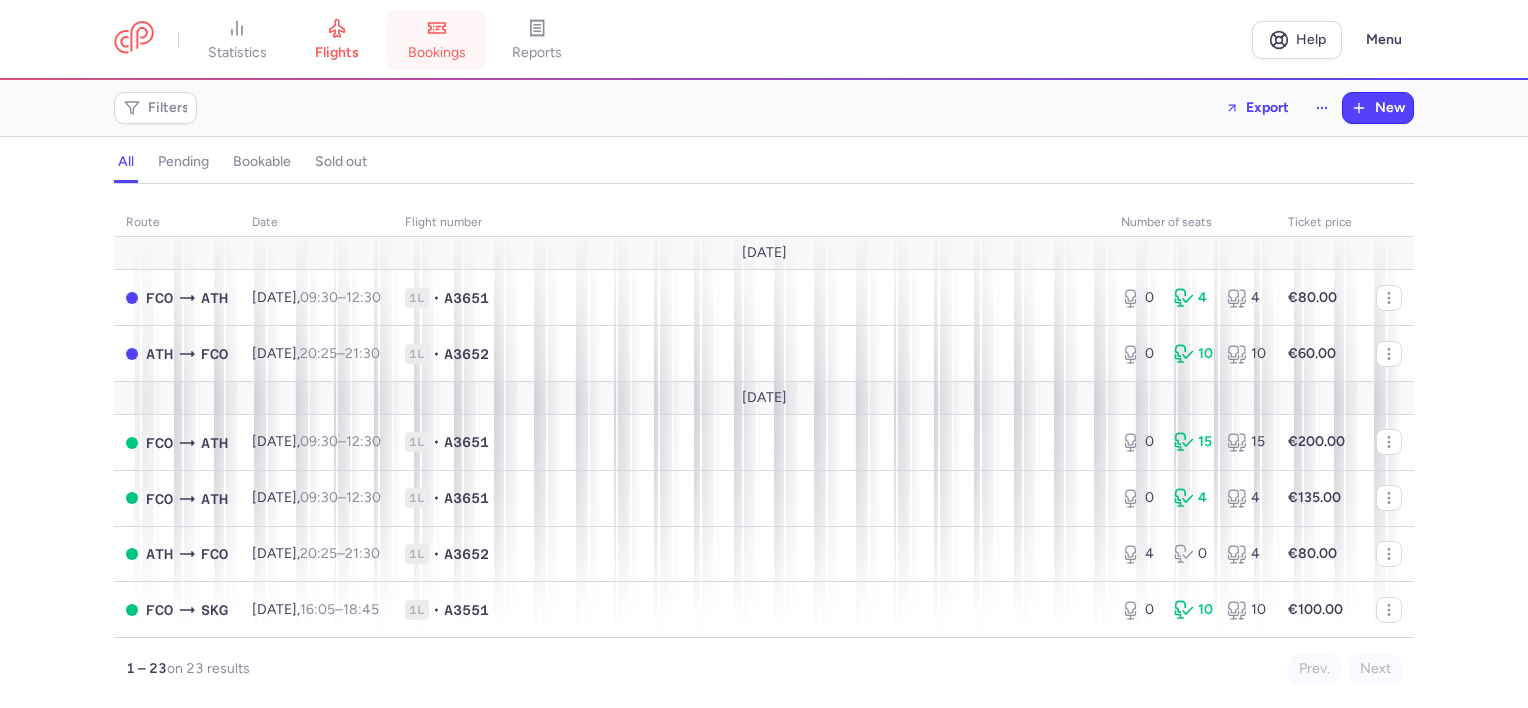 click on "bookings" at bounding box center [437, 40] 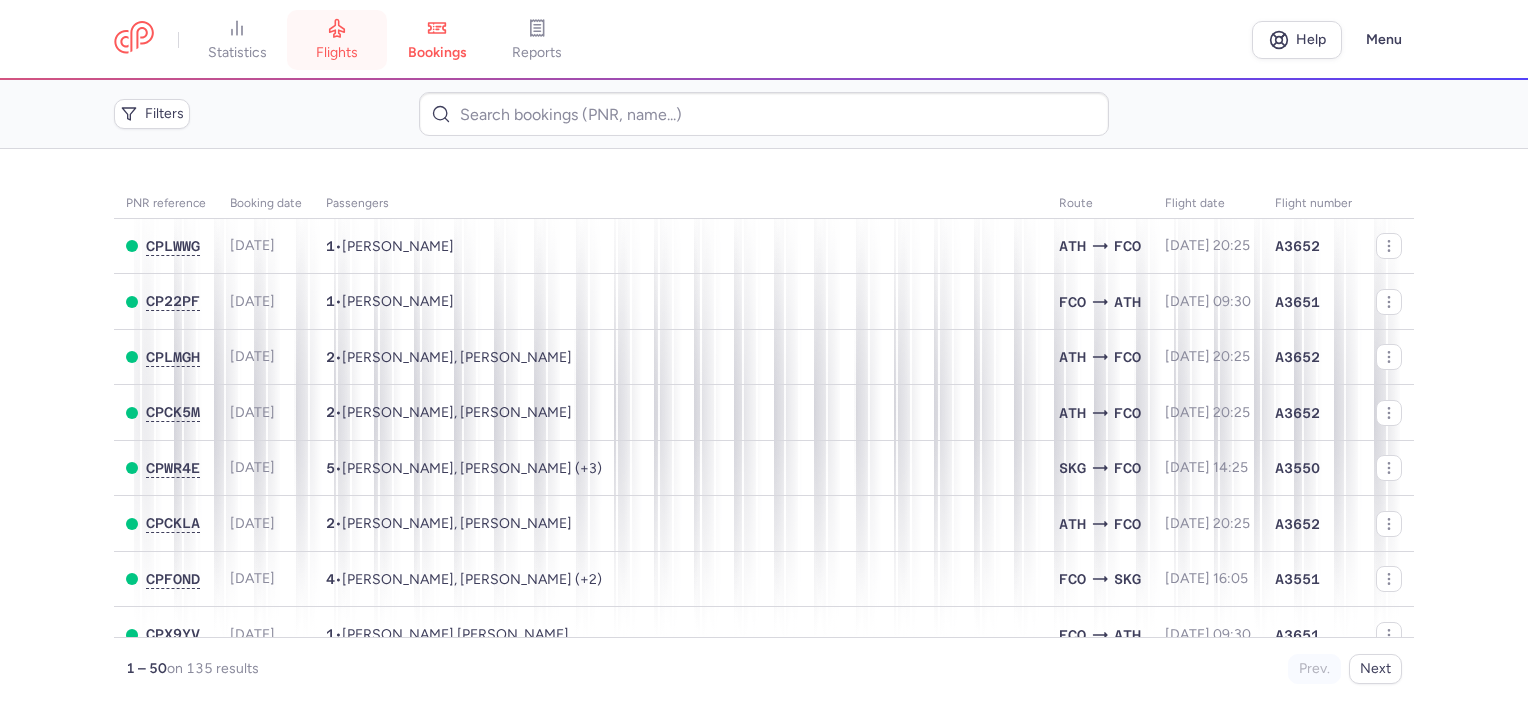 click on "flights" at bounding box center (337, 40) 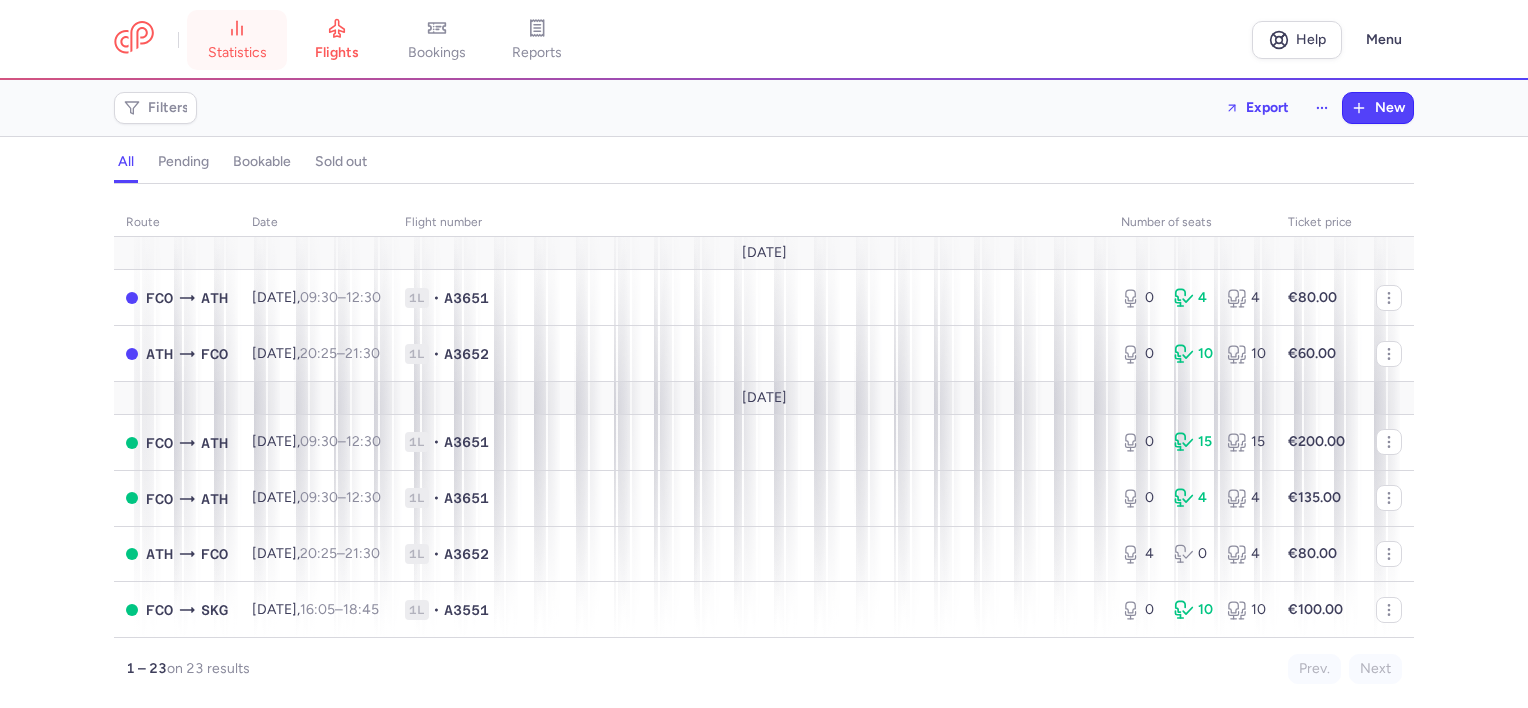 click on "statistics" at bounding box center [237, 40] 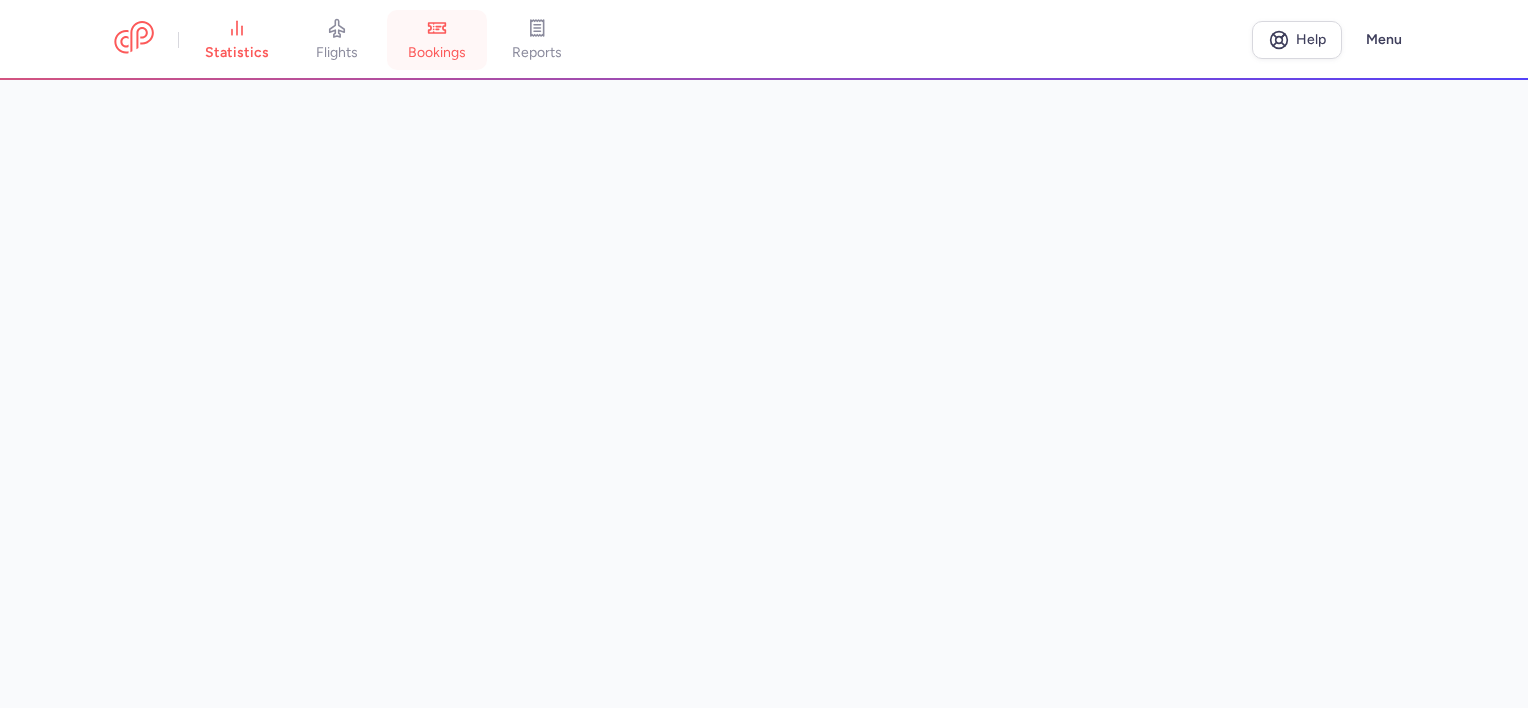 click on "bookings" at bounding box center (437, 40) 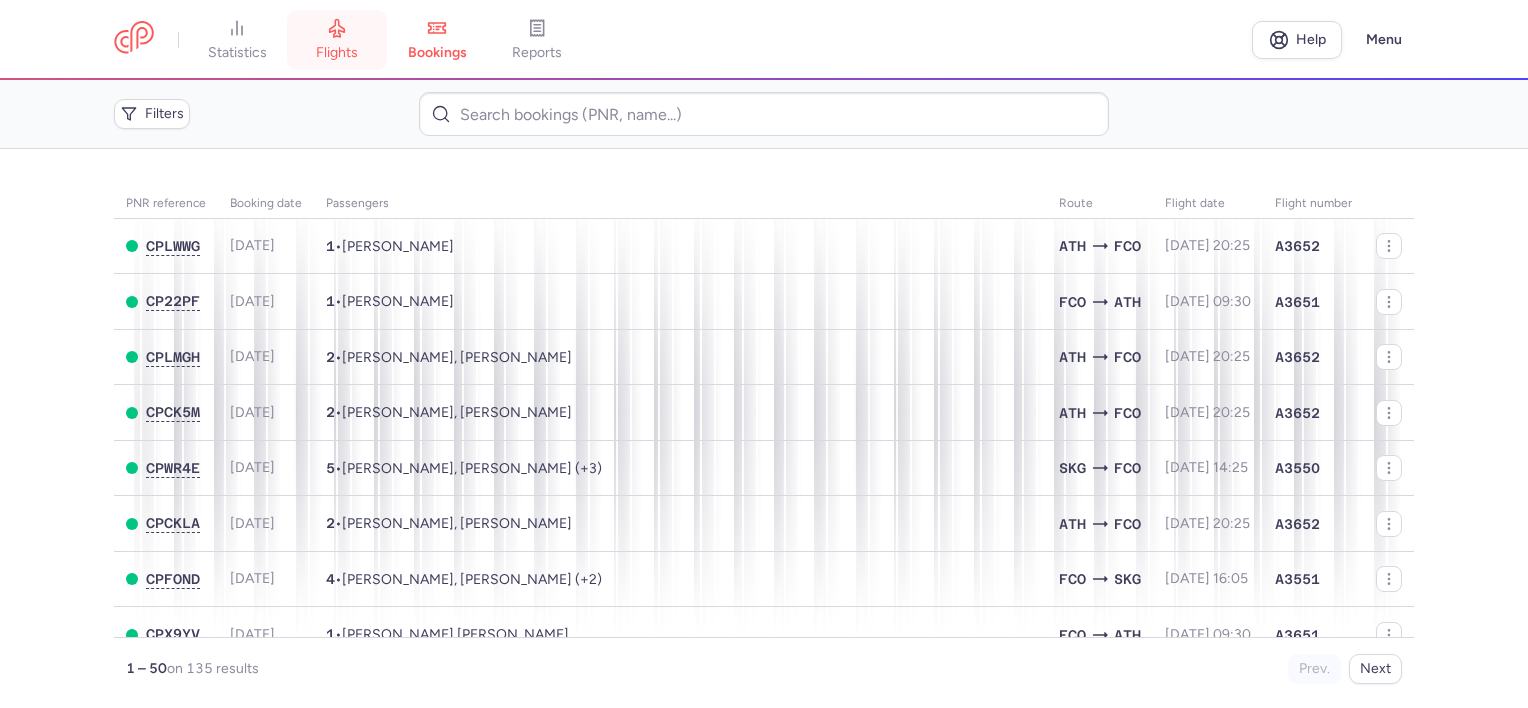 click 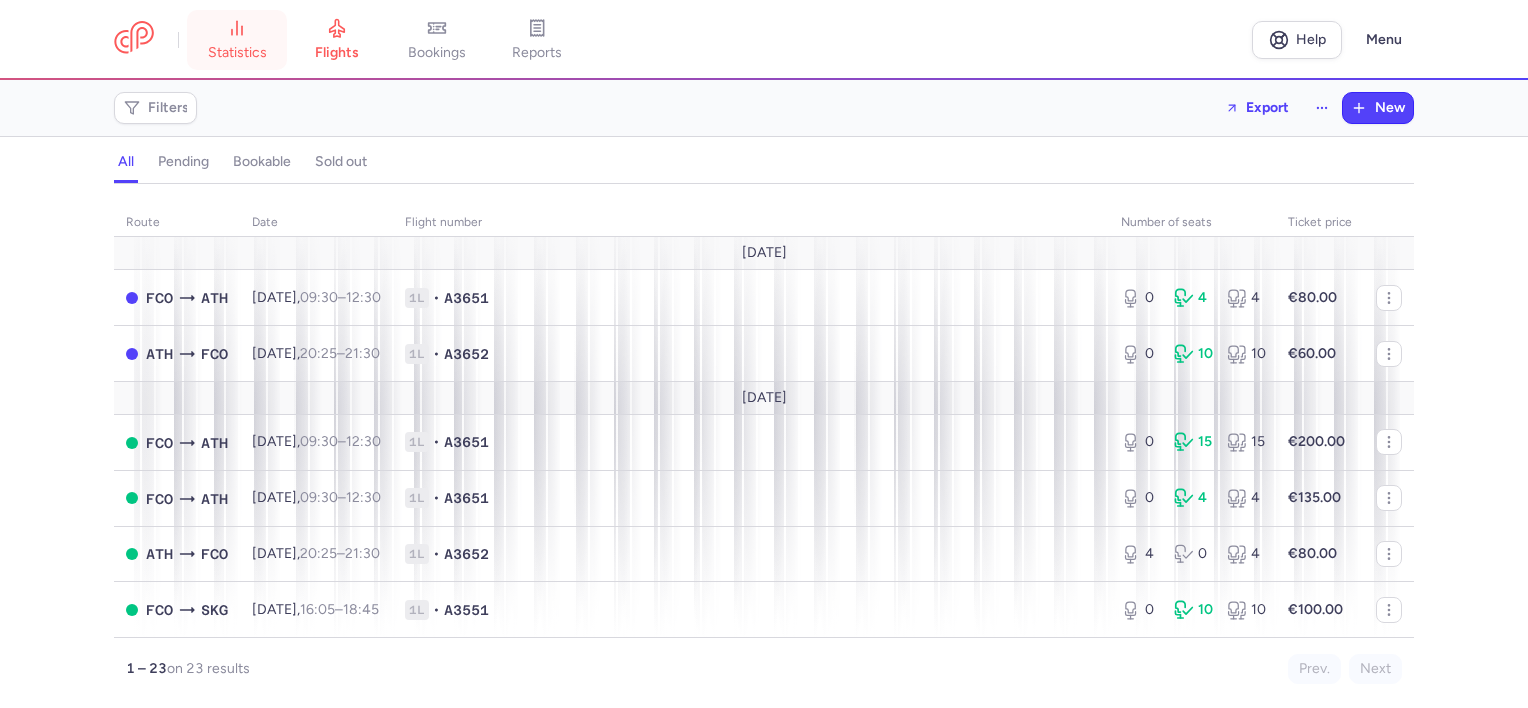 click on "statistics" at bounding box center (237, 53) 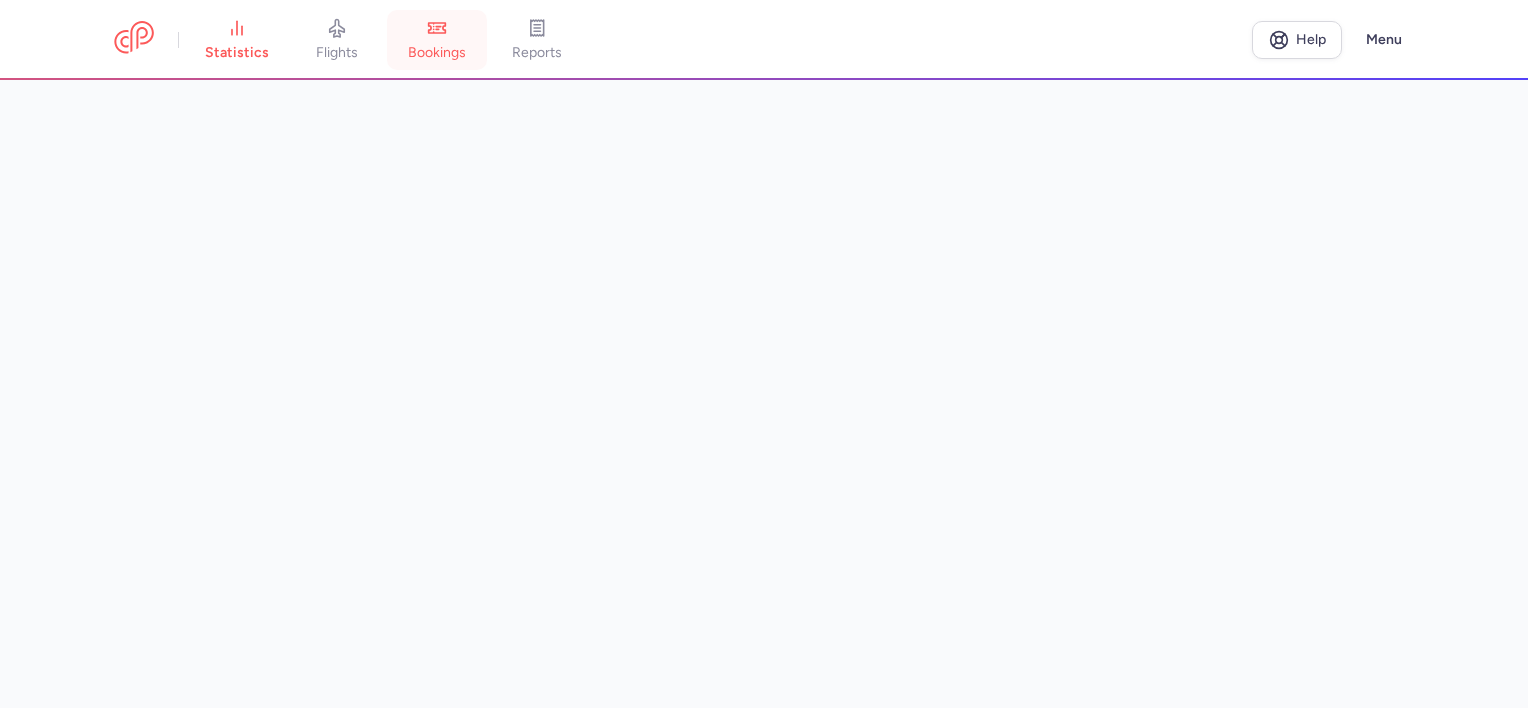 click on "bookings" at bounding box center (437, 40) 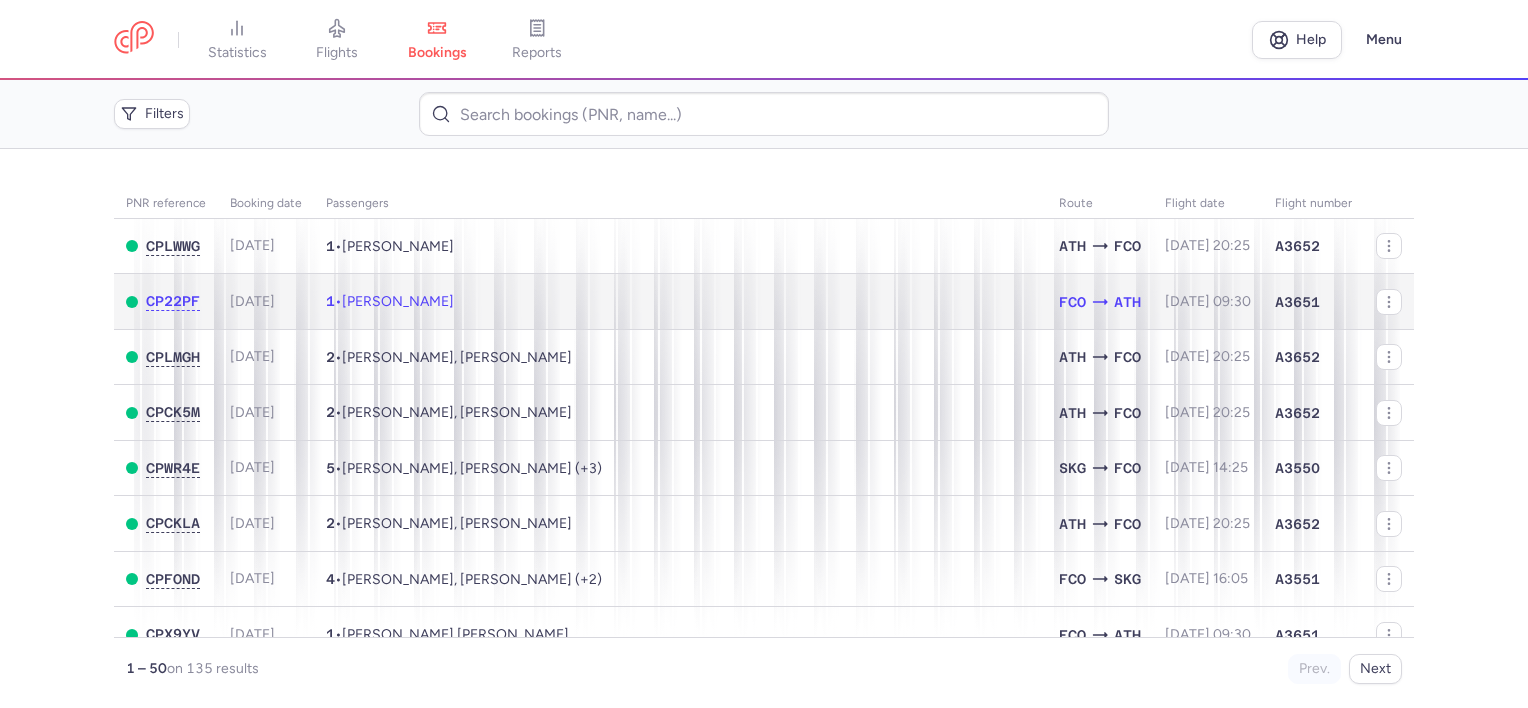 click on "1  •  [PERSON_NAME]" 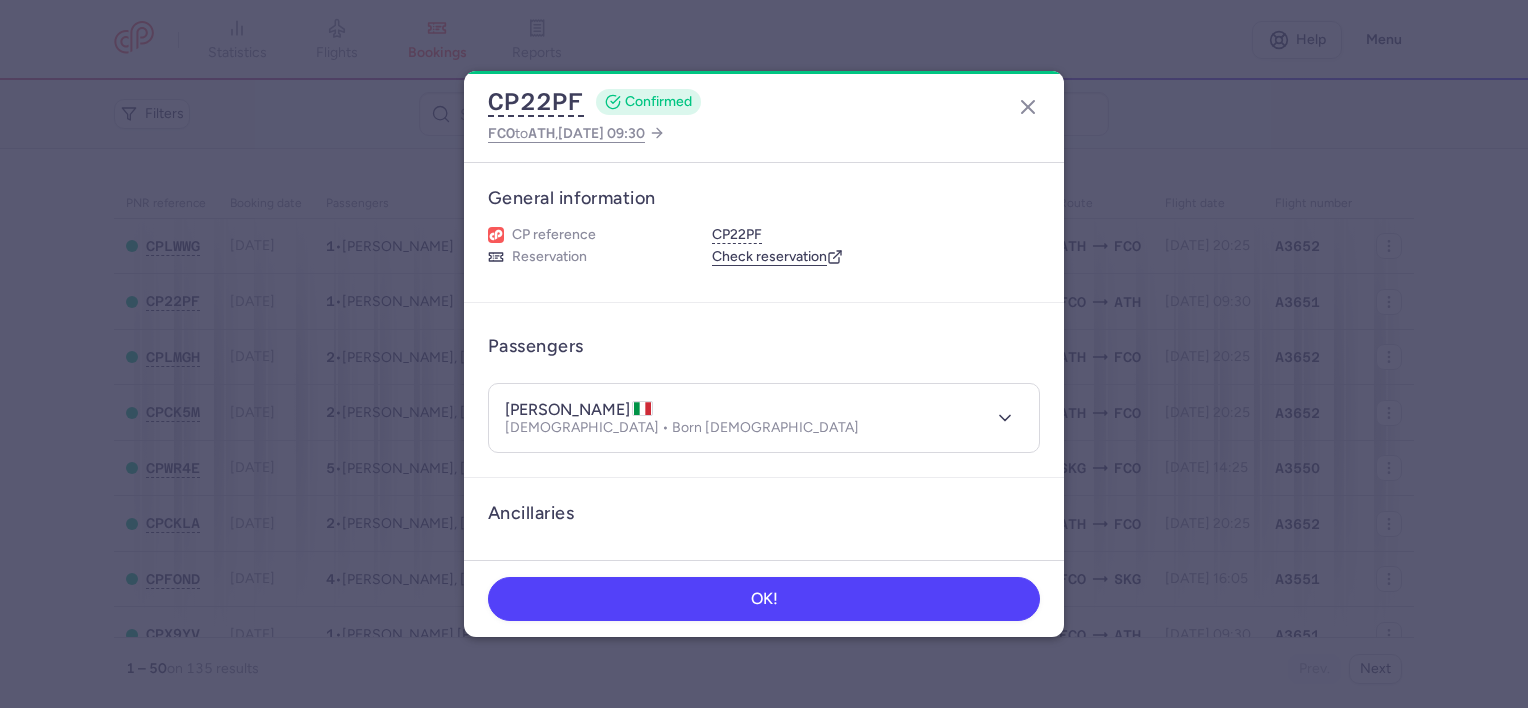 scroll, scrollTop: 342, scrollLeft: 0, axis: vertical 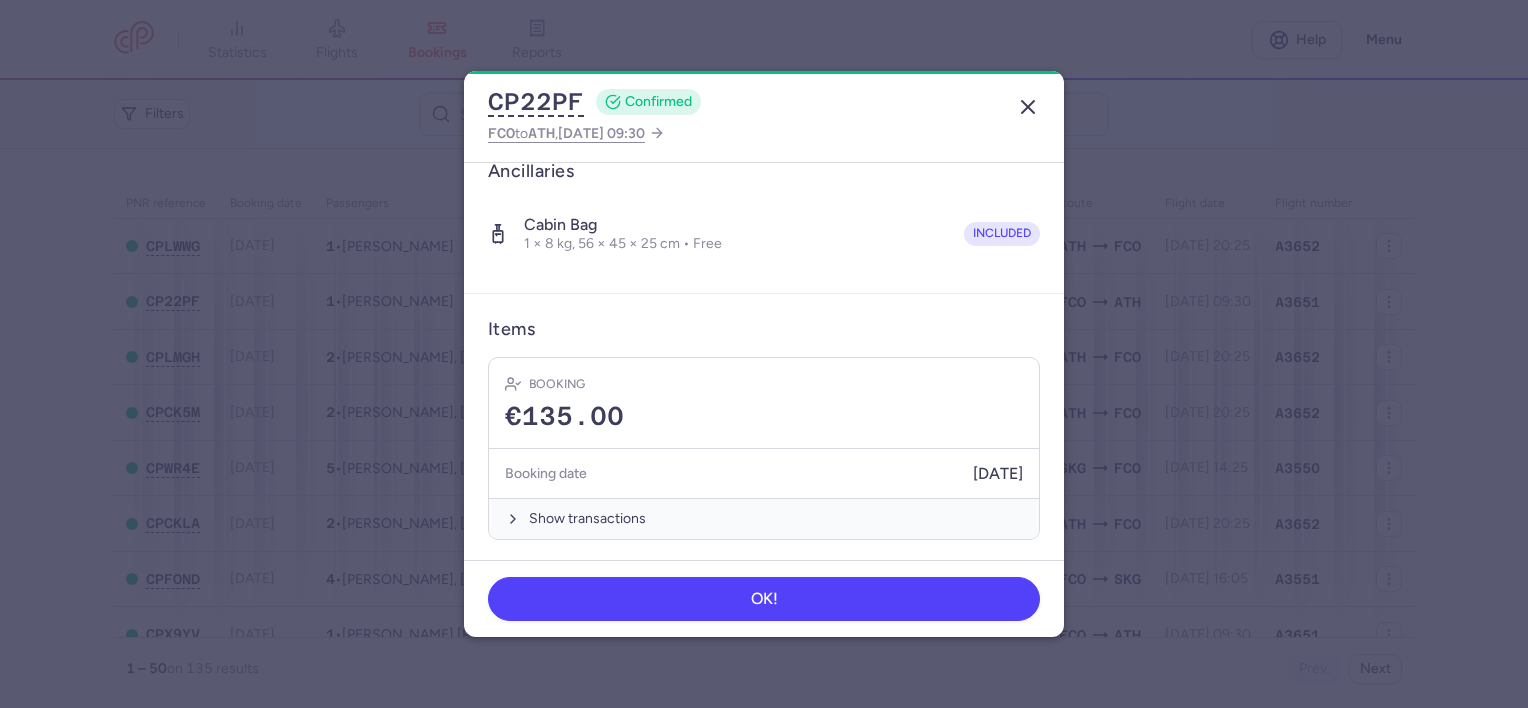 click 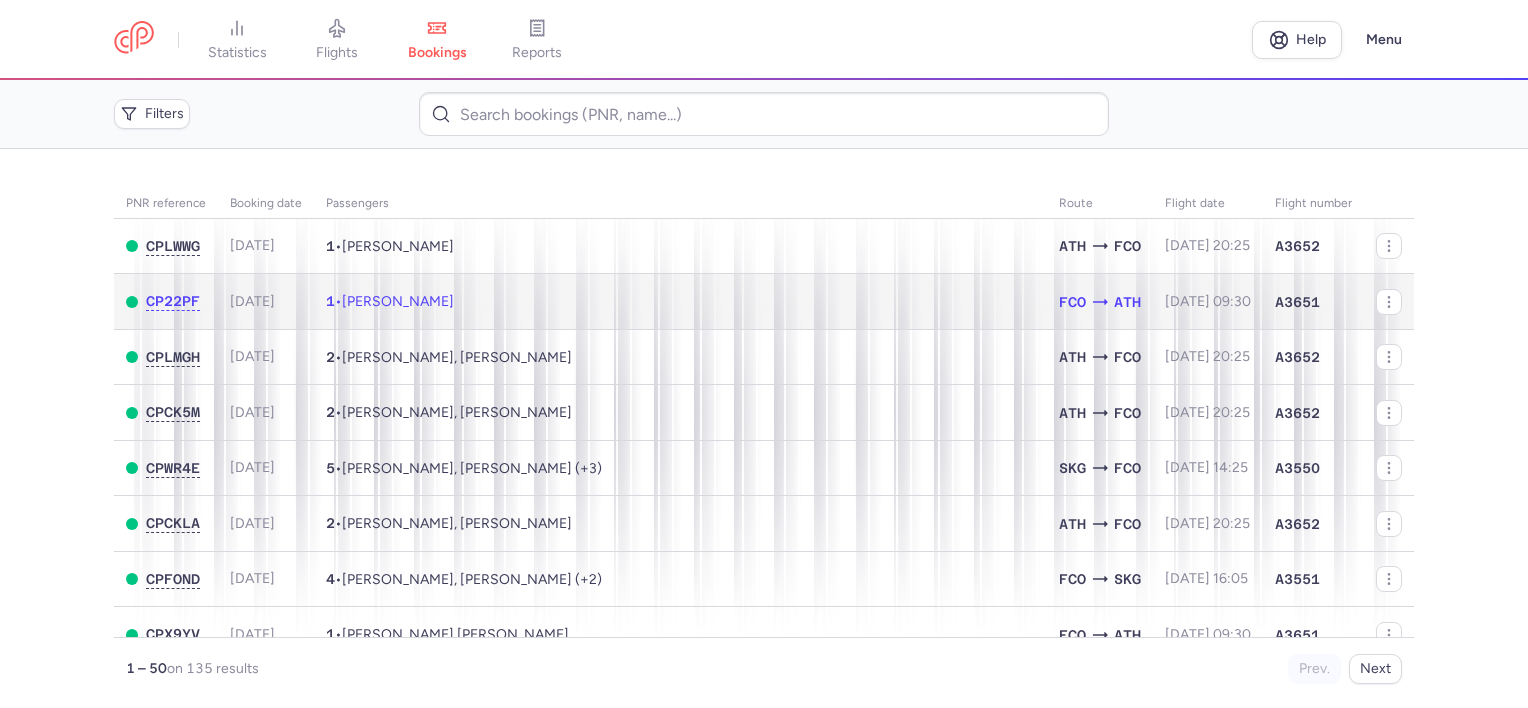 click 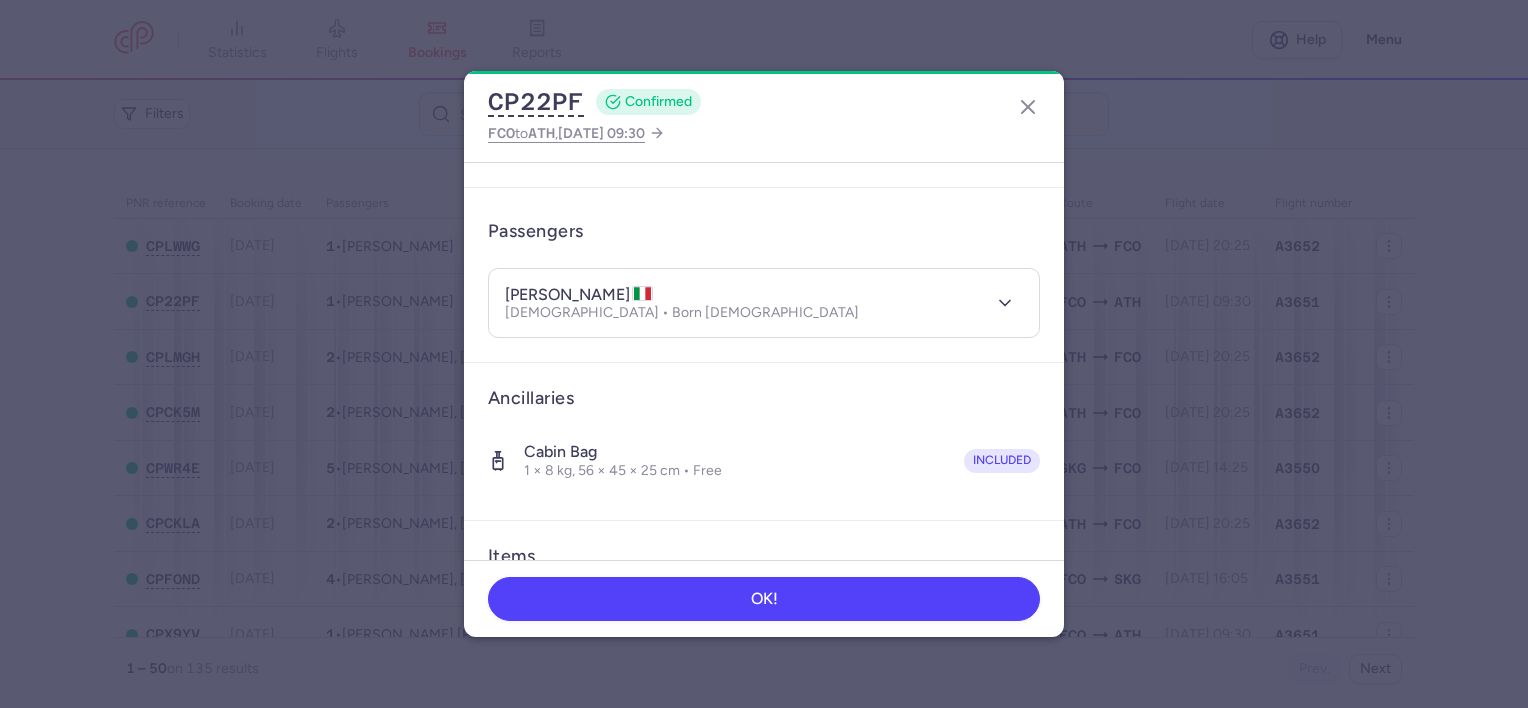scroll, scrollTop: 342, scrollLeft: 0, axis: vertical 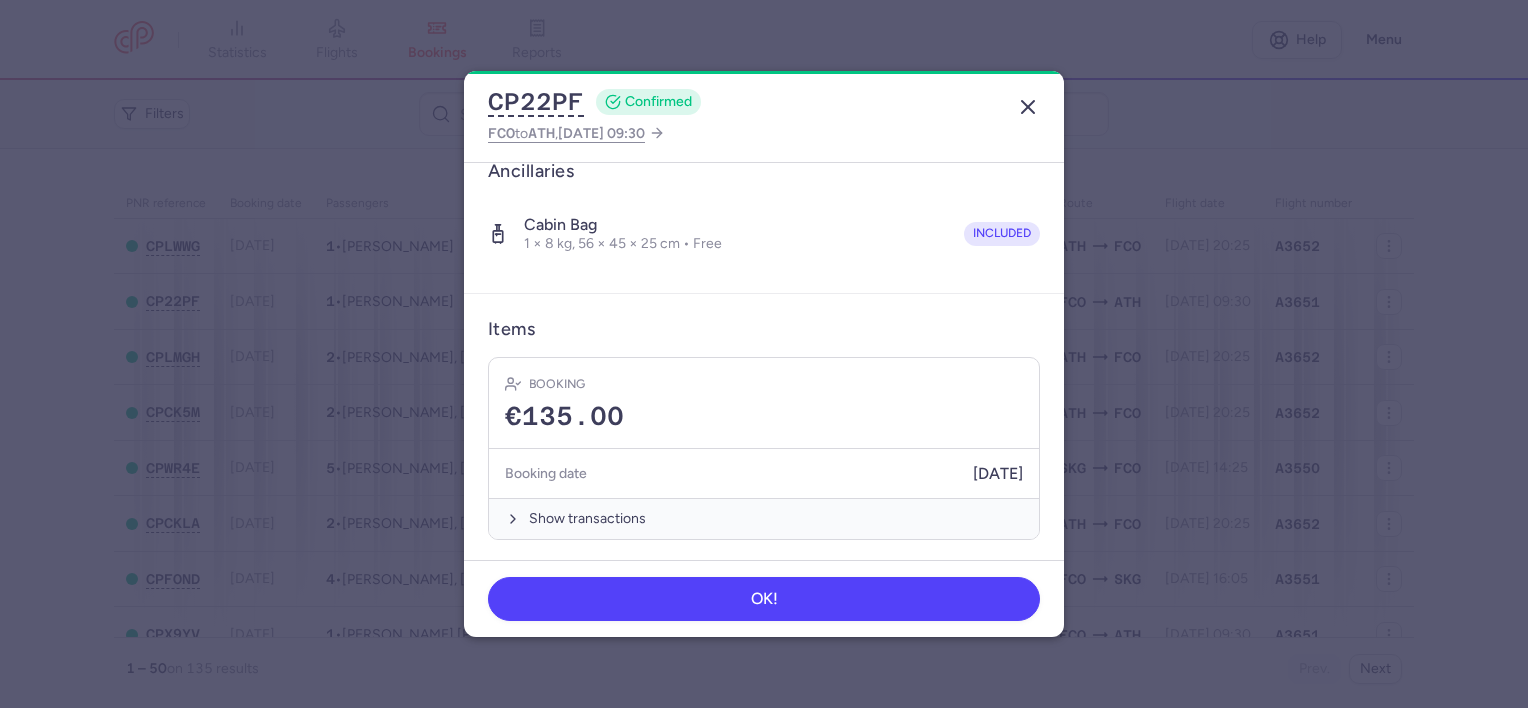click 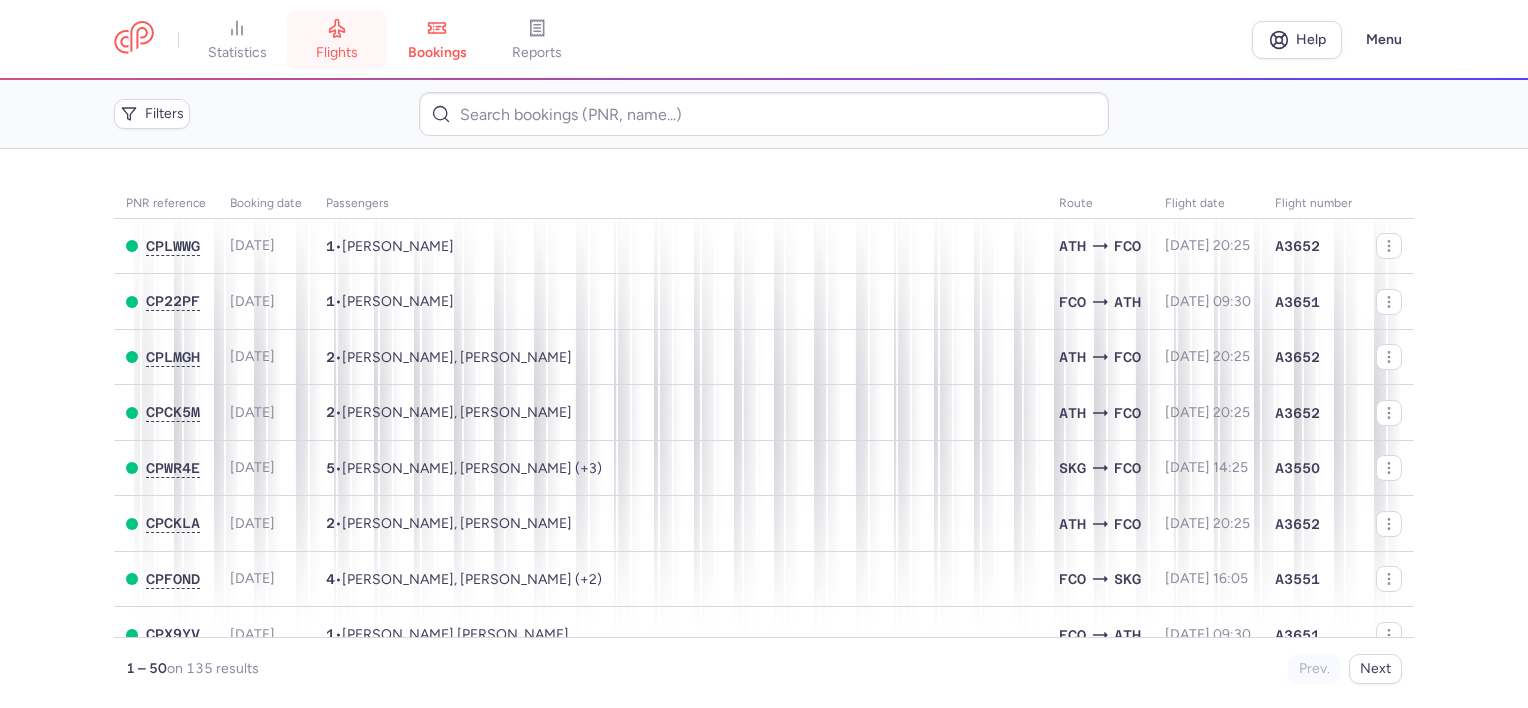 click on "flights" at bounding box center [337, 53] 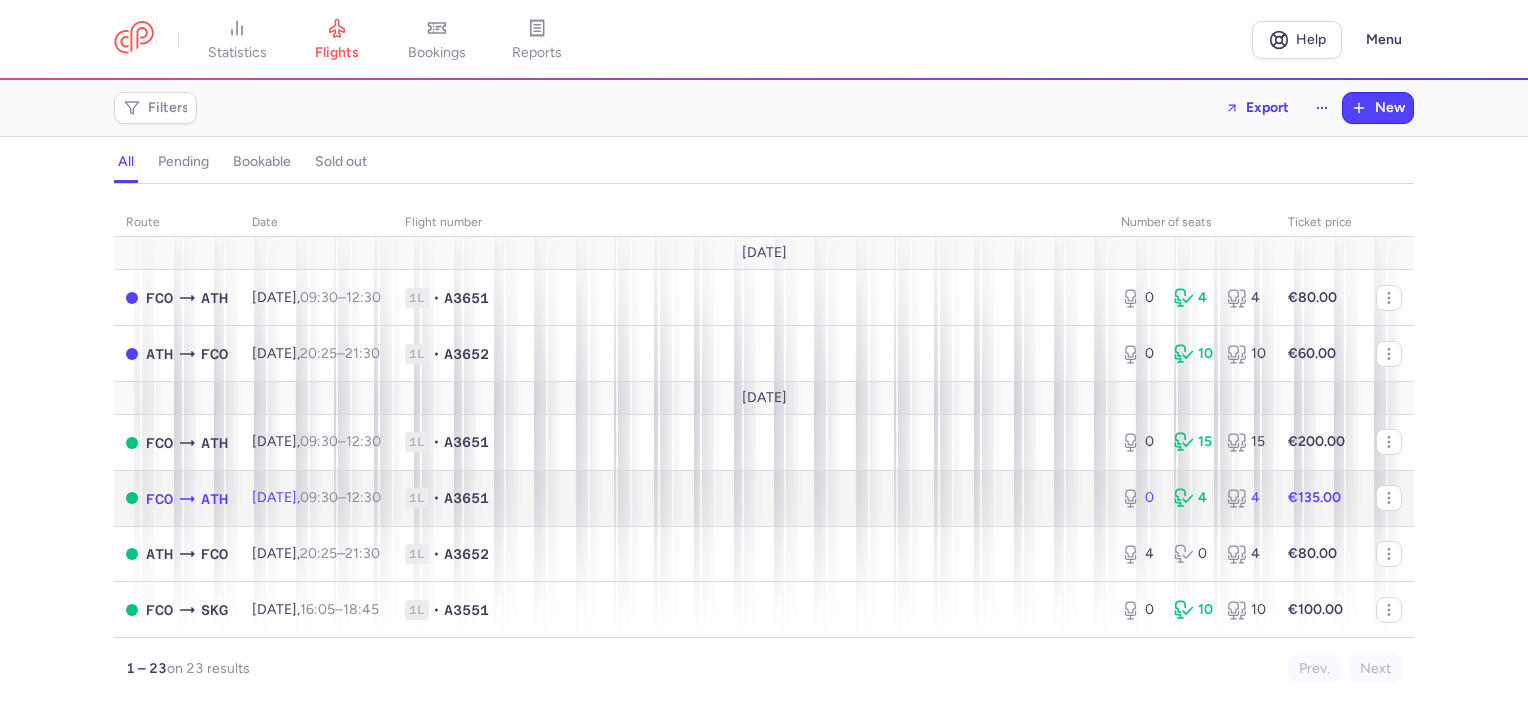 click on "1L • A3651" 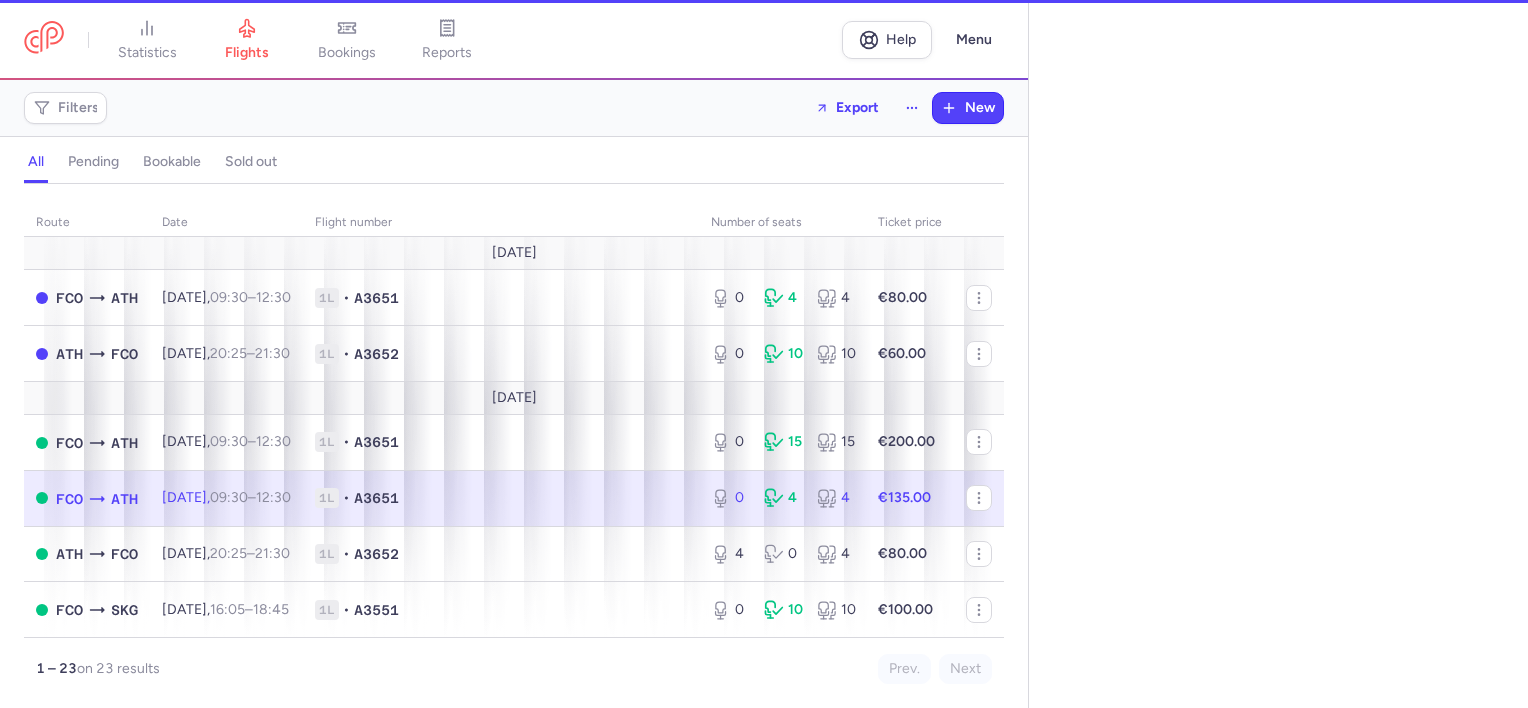 select on "days" 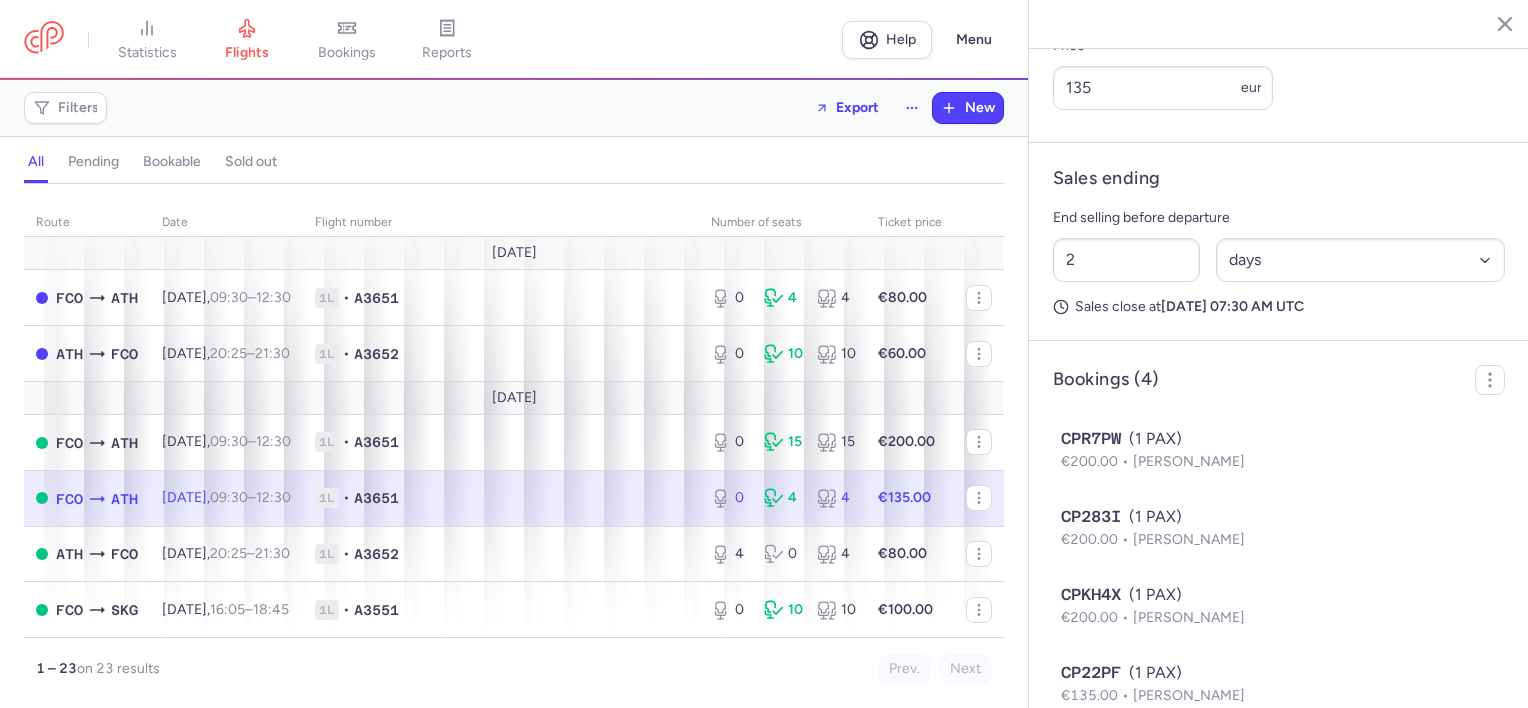 scroll, scrollTop: 956, scrollLeft: 0, axis: vertical 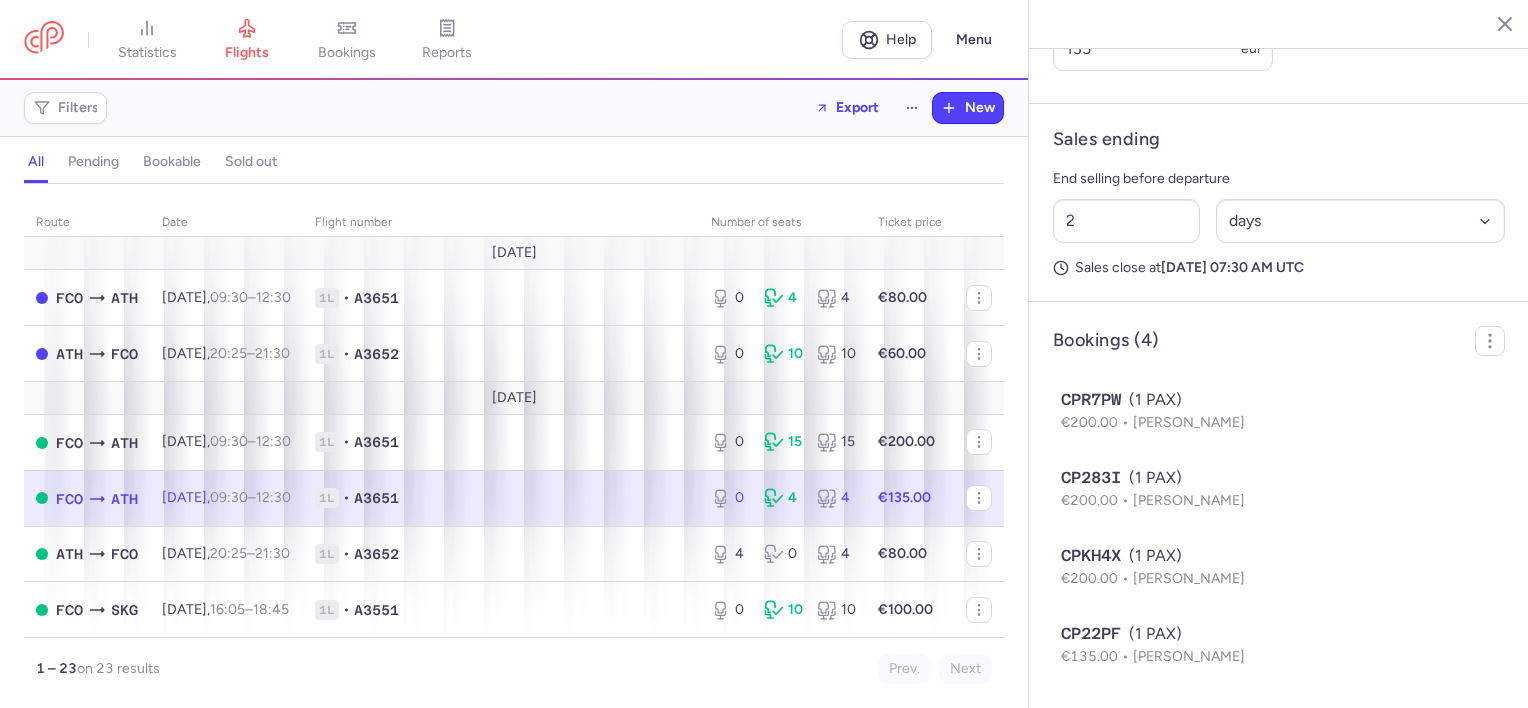 click on "Sales ending End selling before departure 2 Select an option hours days Sales close at  [DATE]	07:30 AM UTC" at bounding box center (1279, 203) 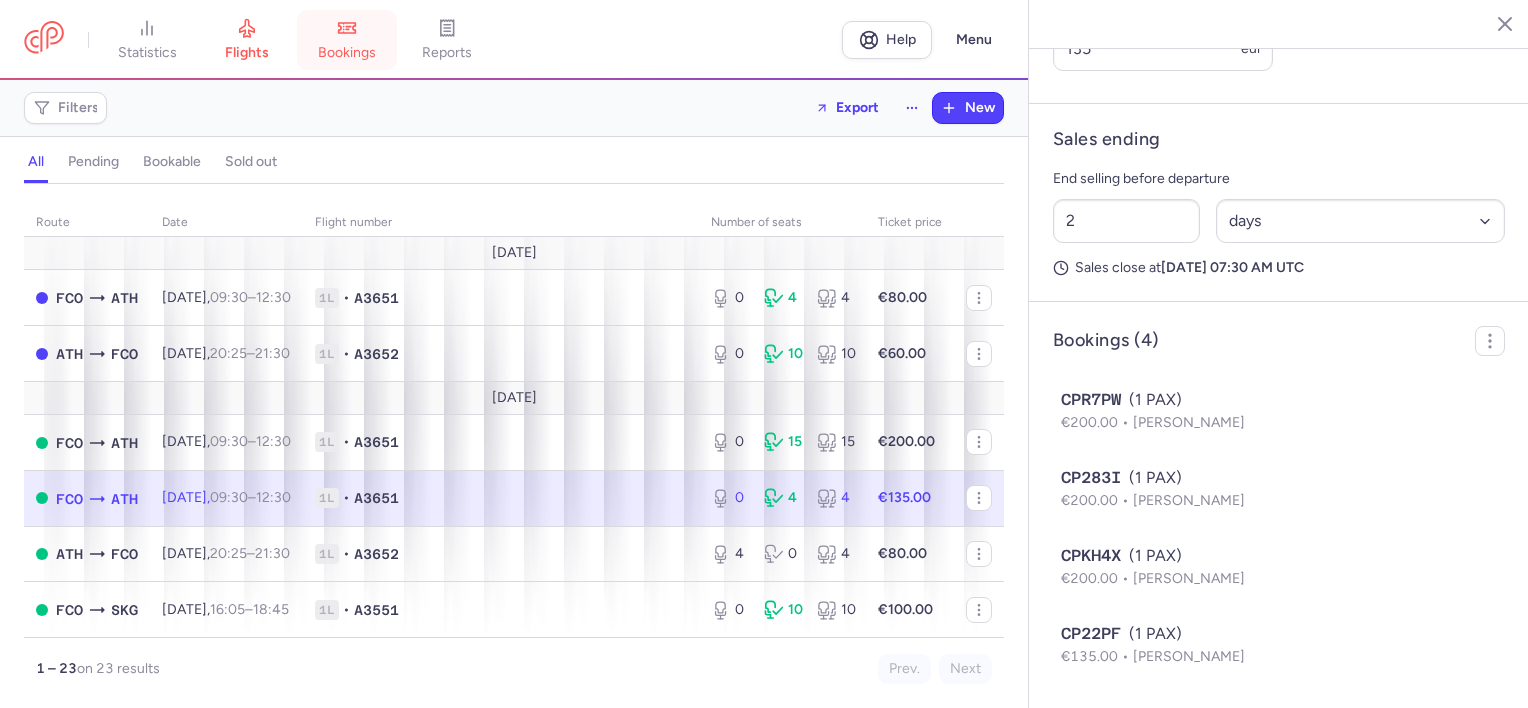 click on "bookings" at bounding box center [347, 40] 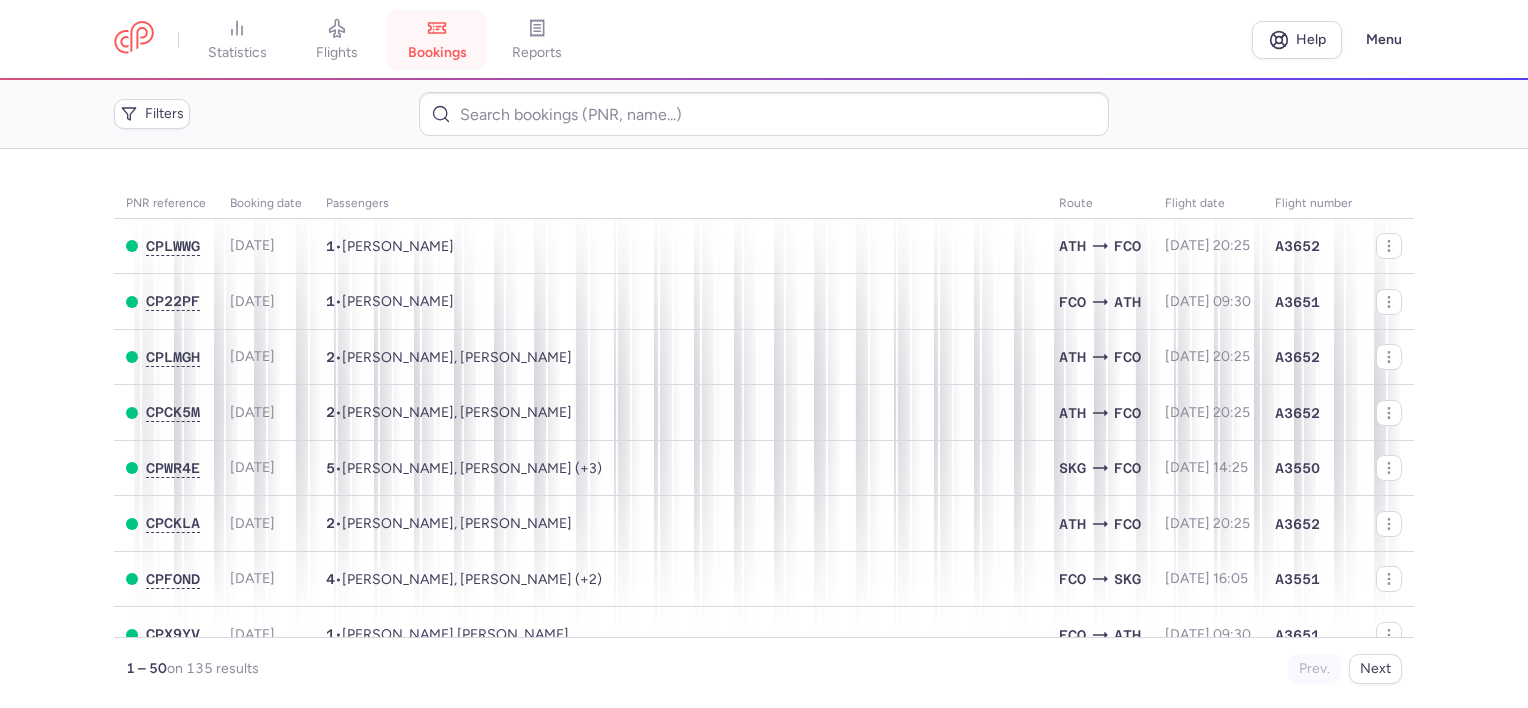 click on "bookings" at bounding box center [437, 53] 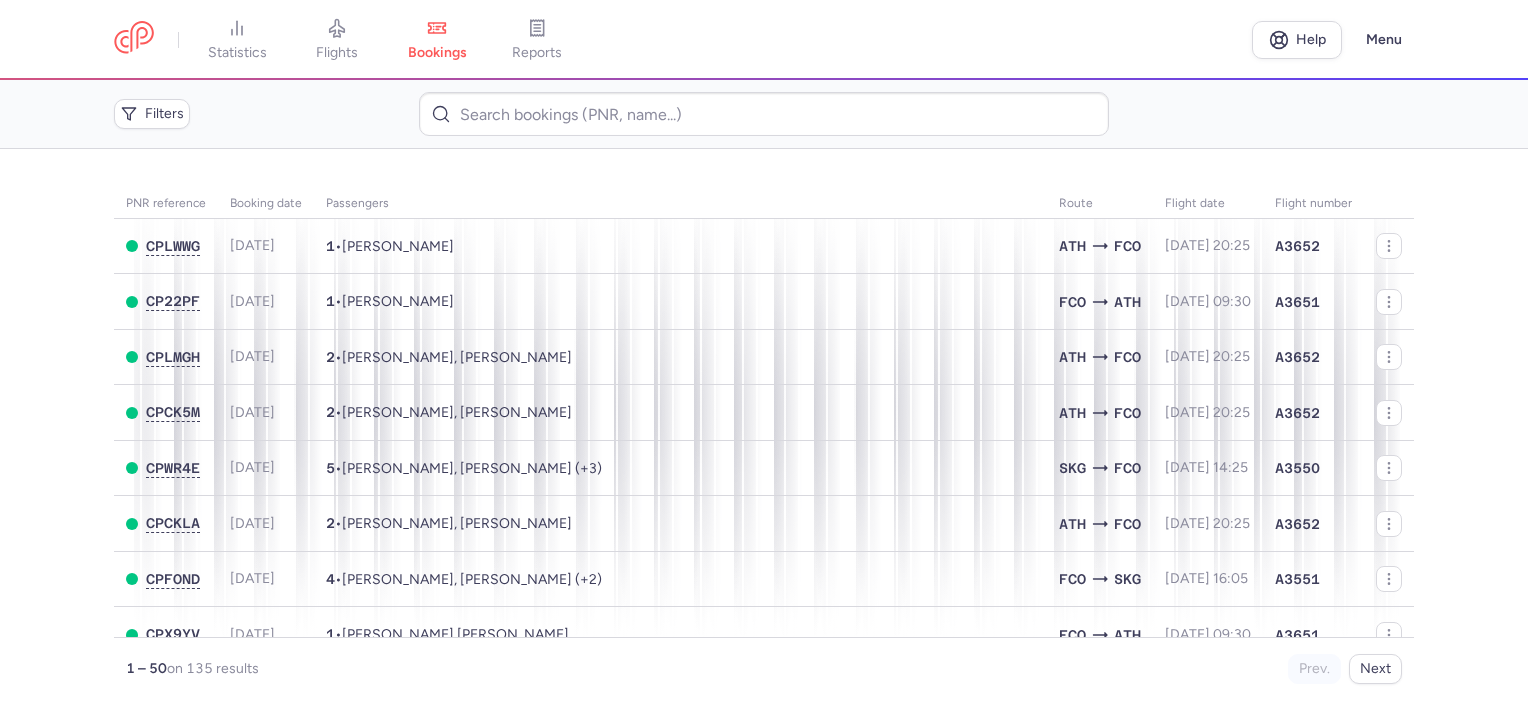 drag, startPoint x: 765, startPoint y: 42, endPoint x: 670, endPoint y: 39, distance: 95.047356 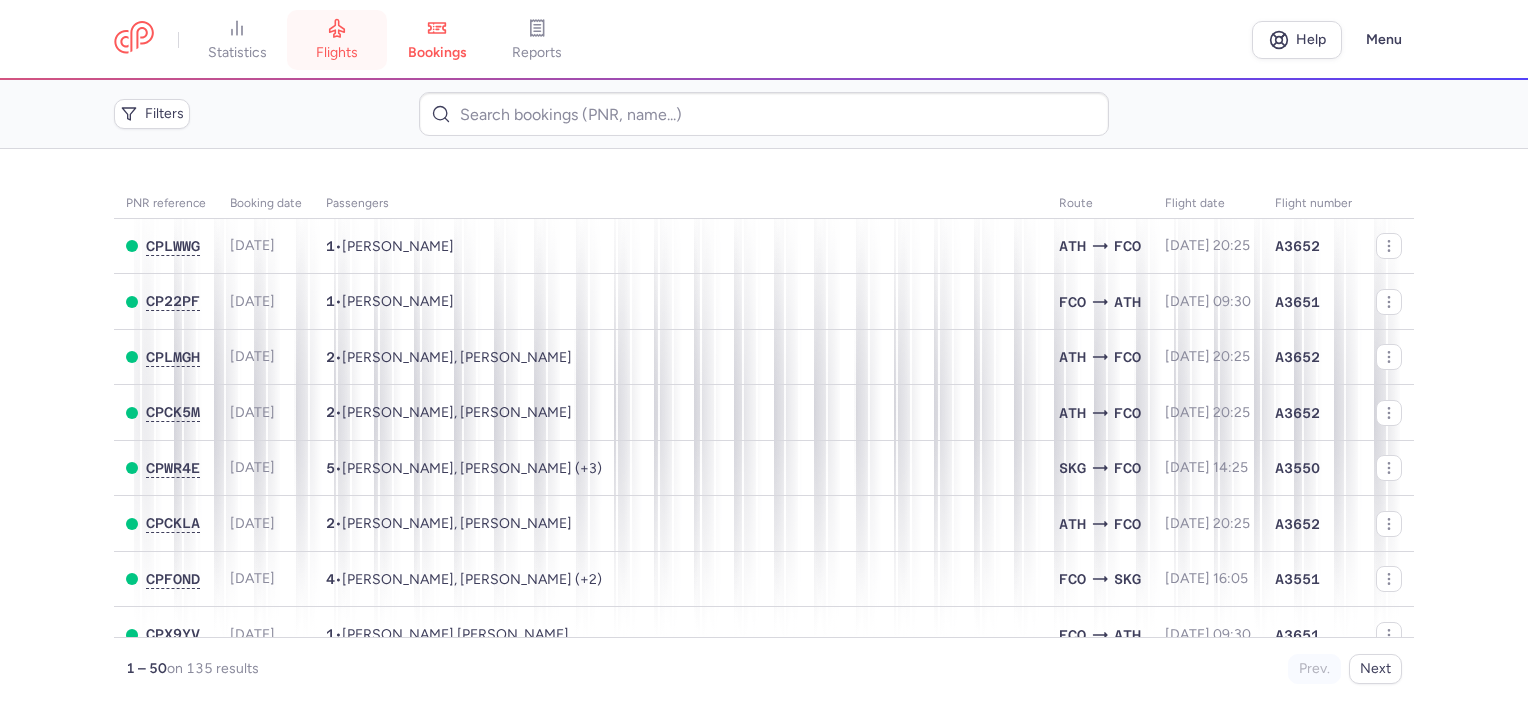 click on "flights" at bounding box center [337, 40] 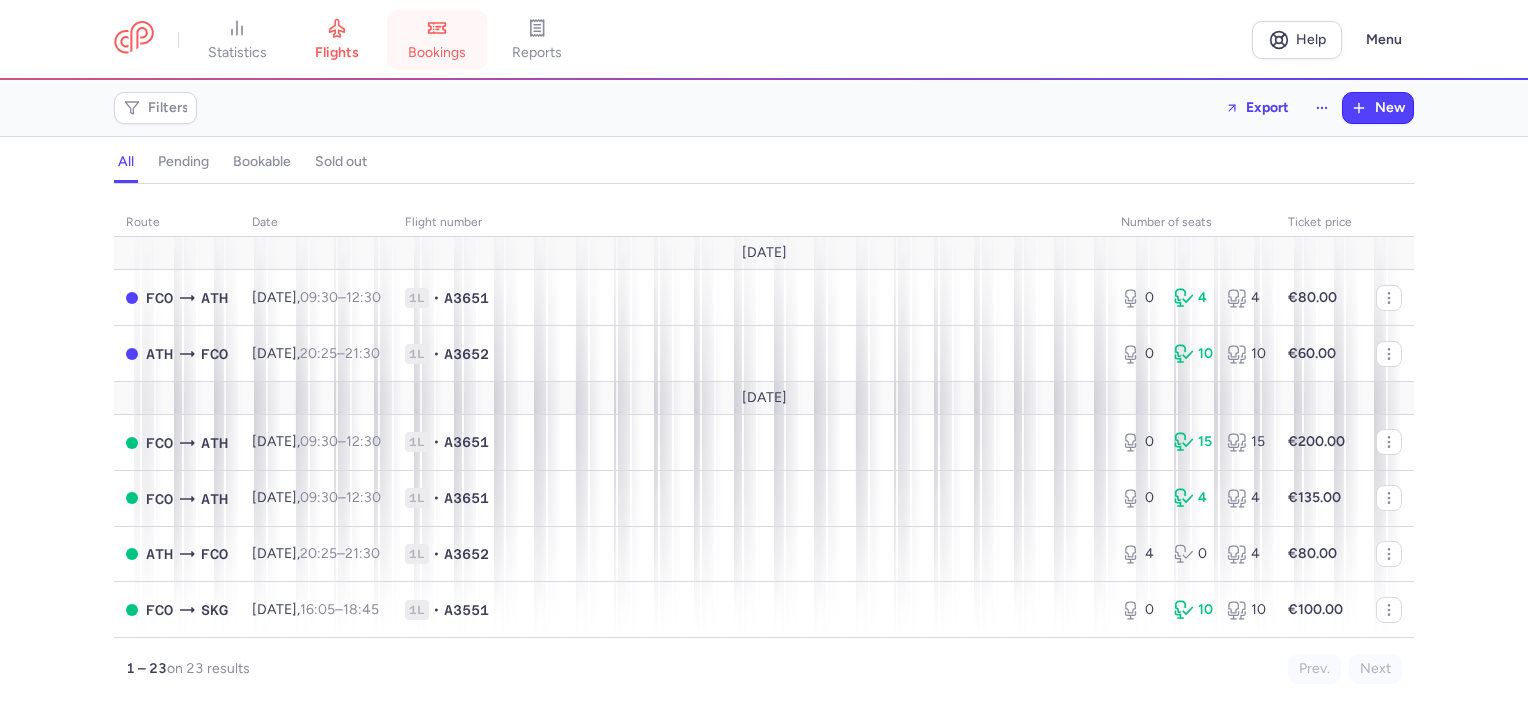 click on "bookings" at bounding box center (437, 40) 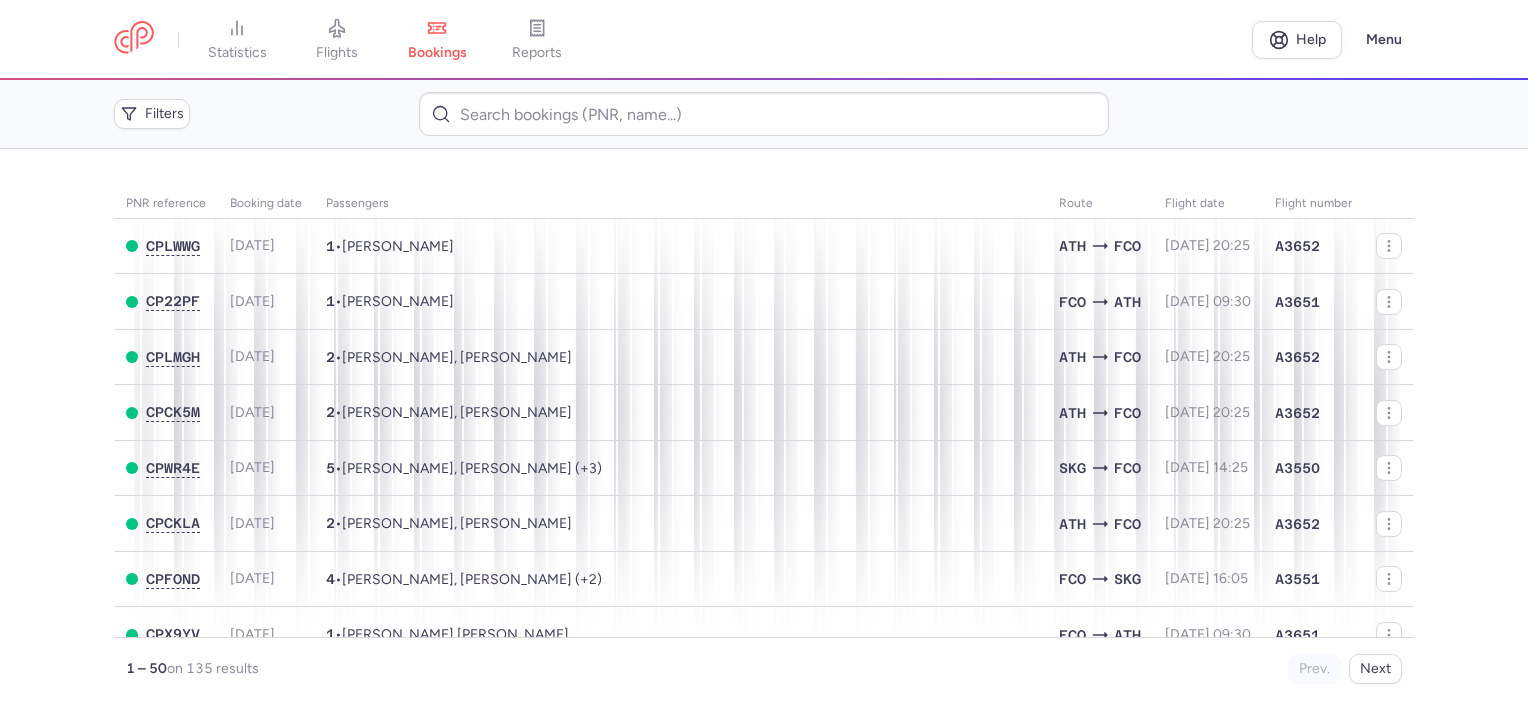 drag, startPoint x: 1200, startPoint y: 90, endPoint x: 1132, endPoint y: 150, distance: 90.68627 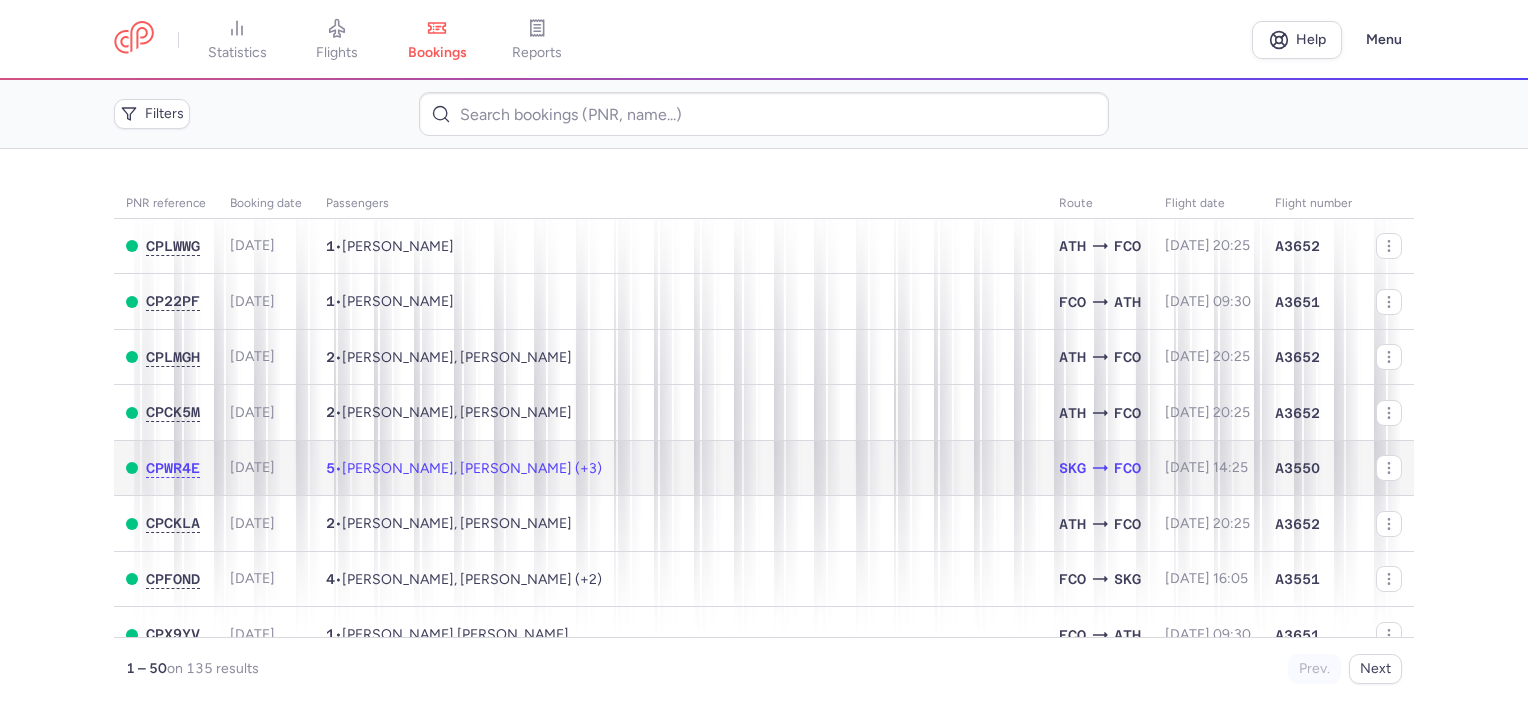click on "5  •  [PERSON_NAME], [PERSON_NAME] (+3)" 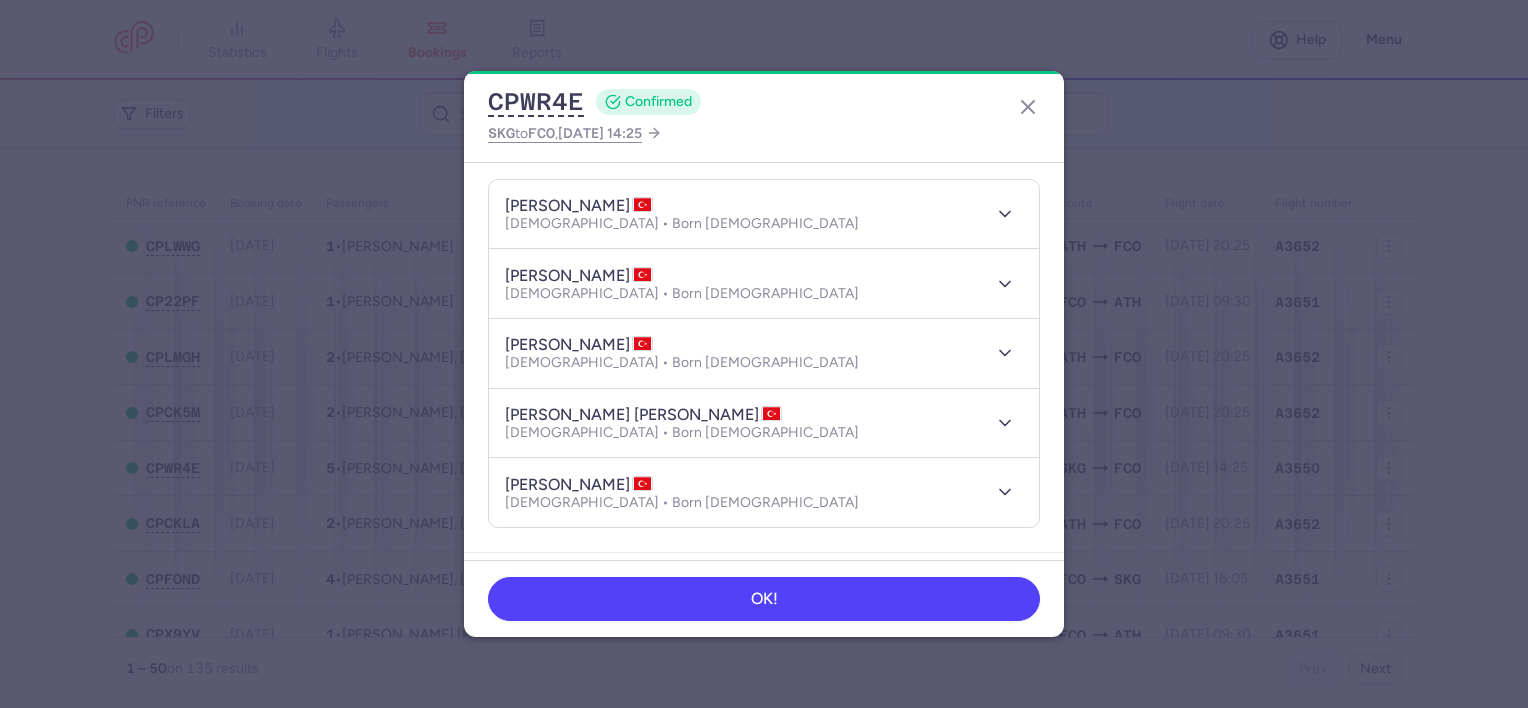 scroll, scrollTop: 200, scrollLeft: 0, axis: vertical 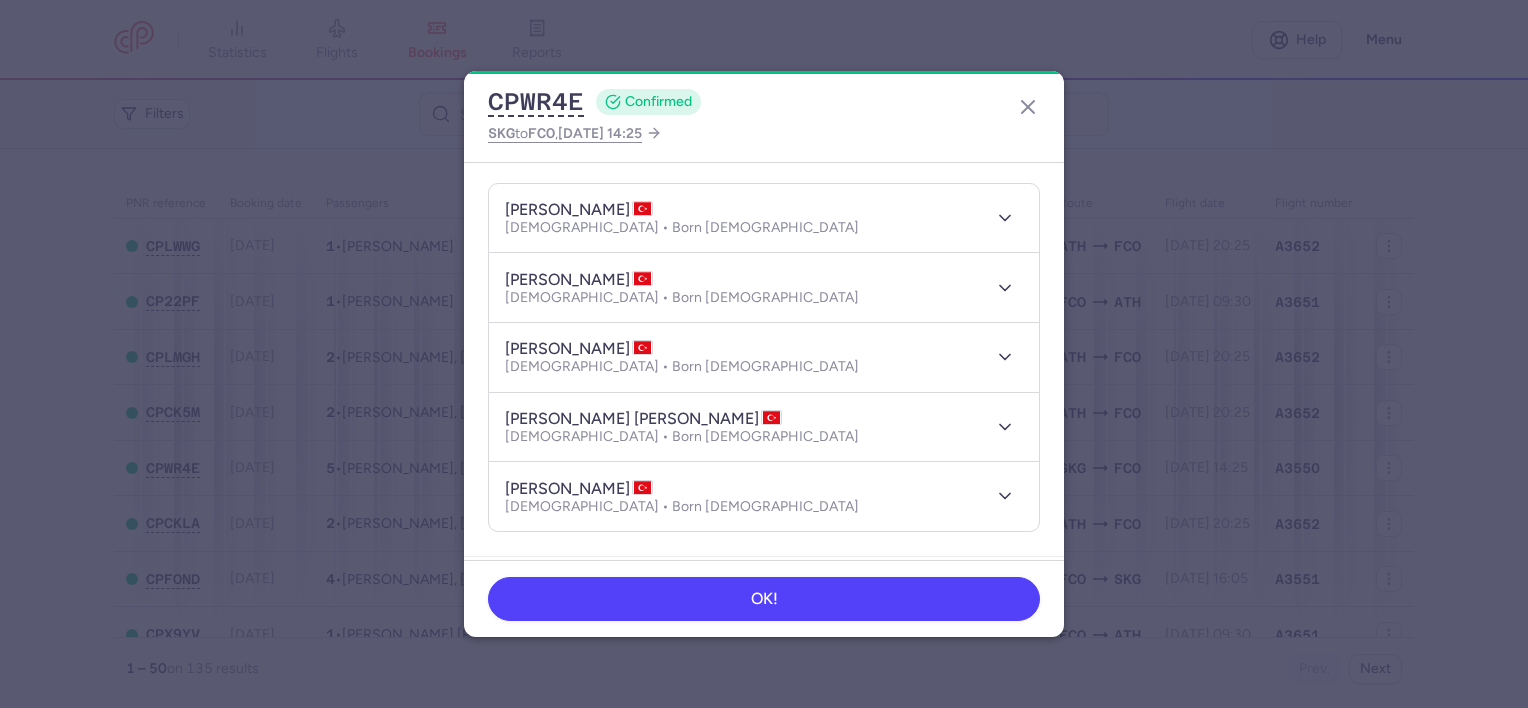 click on "CPWR4E  CONFIRMED SKG  to  FCO ,  [DATE] 14:25 General information CP reference CPWR4E Reservation  Check reservation  Passengers [PERSON_NAME]  [DEMOGRAPHIC_DATA] • Born [DEMOGRAPHIC_DATA] [PERSON_NAME]  [DEMOGRAPHIC_DATA] • Born [DEMOGRAPHIC_DATA] [PERSON_NAME]  [DEMOGRAPHIC_DATA] • Born [DEMOGRAPHIC_DATA] [PERSON_NAME] [PERSON_NAME]  [DEMOGRAPHIC_DATA] • Born [DEMOGRAPHIC_DATA] [PERSON_NAME]  [DEMOGRAPHIC_DATA] • Born [DEMOGRAPHIC_DATA] Ancillaries Cabin bag 5 × 8 kg, 56 × 45 × 25 cm • Free included Items Booking €600.00 Booking date  [DATE]  Show transactions OK!" at bounding box center [764, 354] 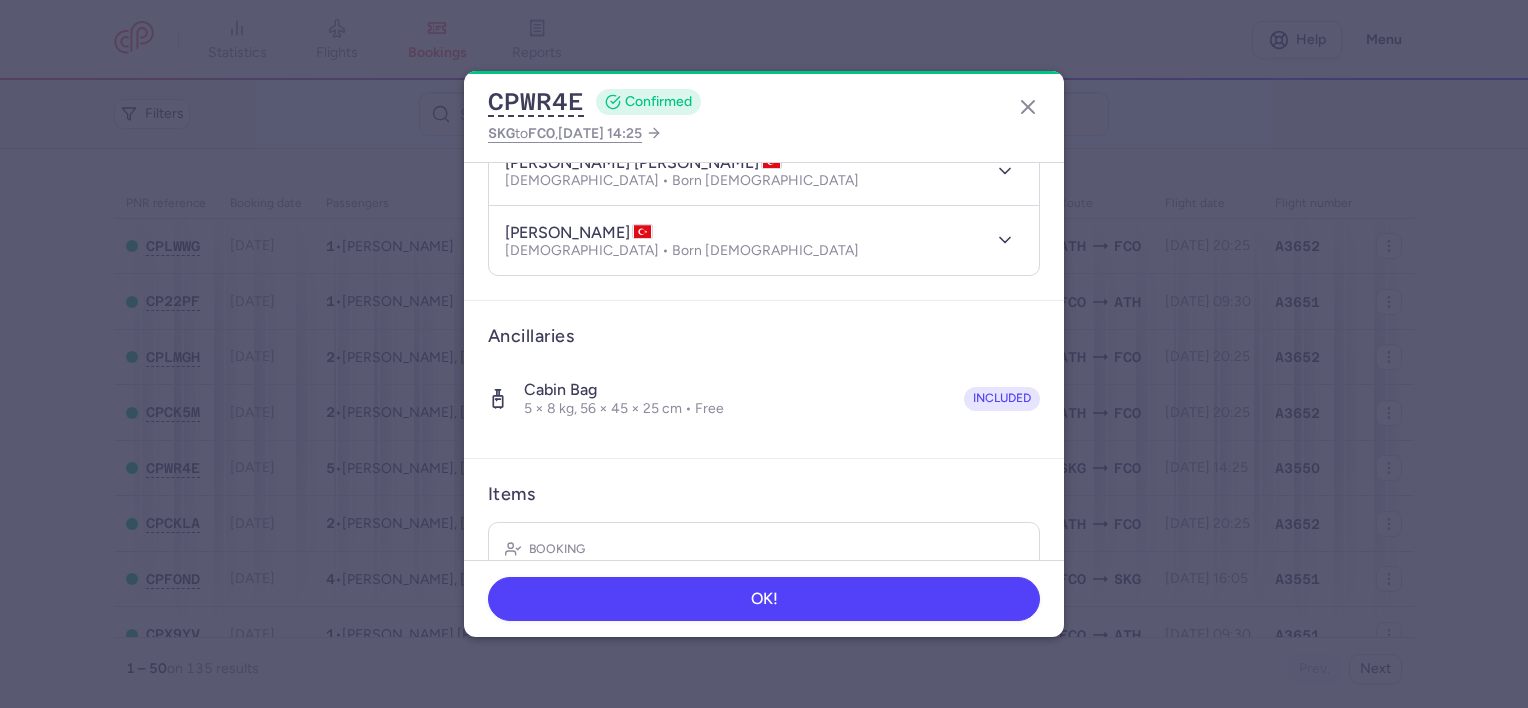scroll, scrollTop: 617, scrollLeft: 0, axis: vertical 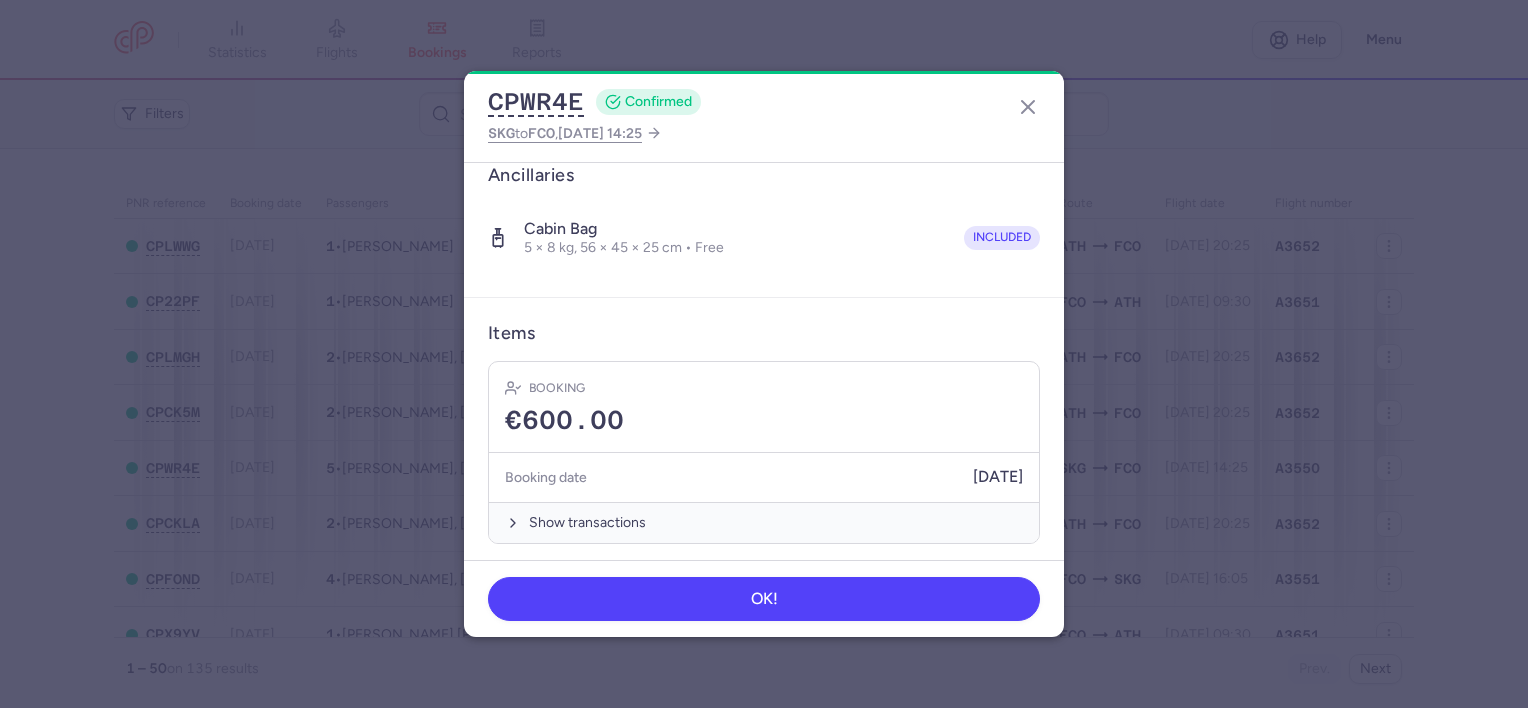 click on "Items" at bounding box center (764, 333) 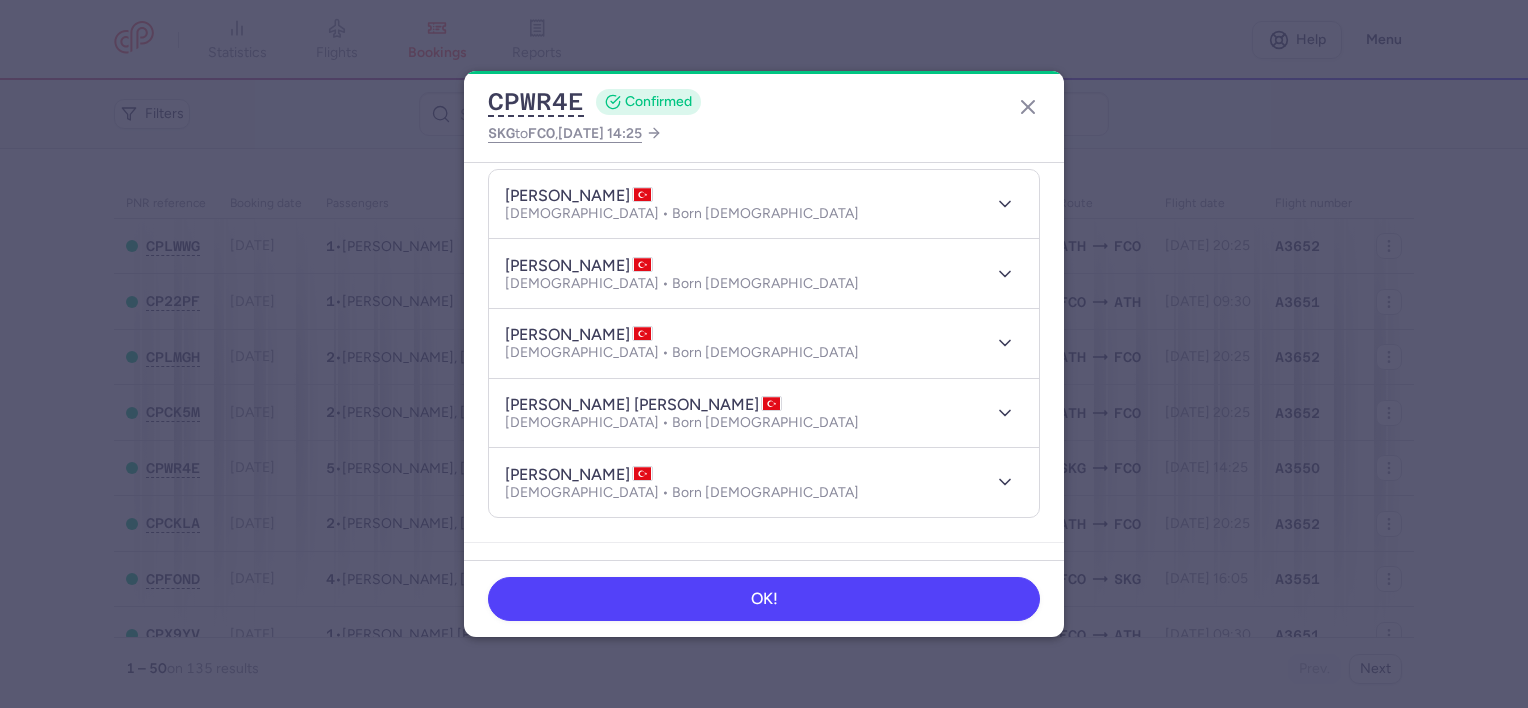 scroll, scrollTop: 300, scrollLeft: 0, axis: vertical 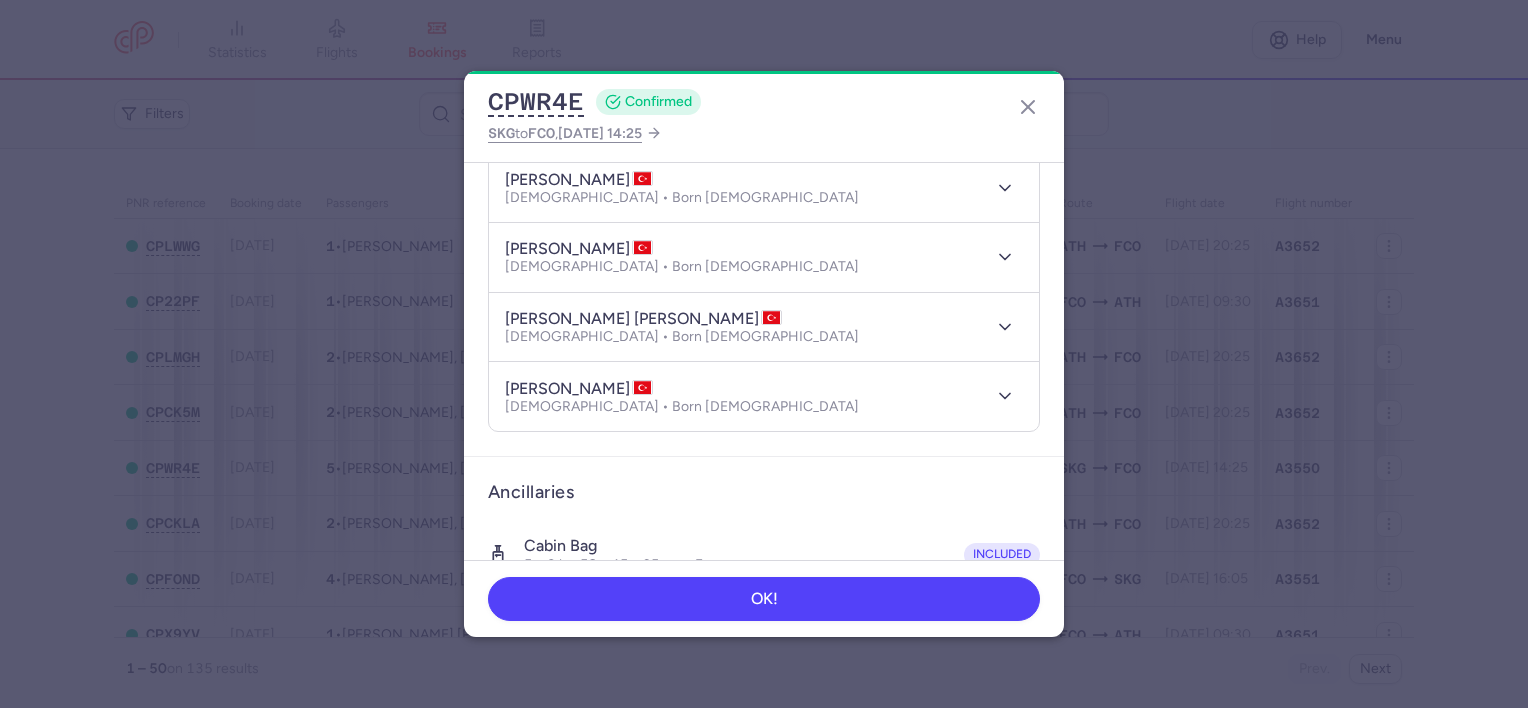 click on "Ancillaries Cabin bag 5 × 8 kg, 56 × 45 × 25 cm • Free included" at bounding box center [764, 536] 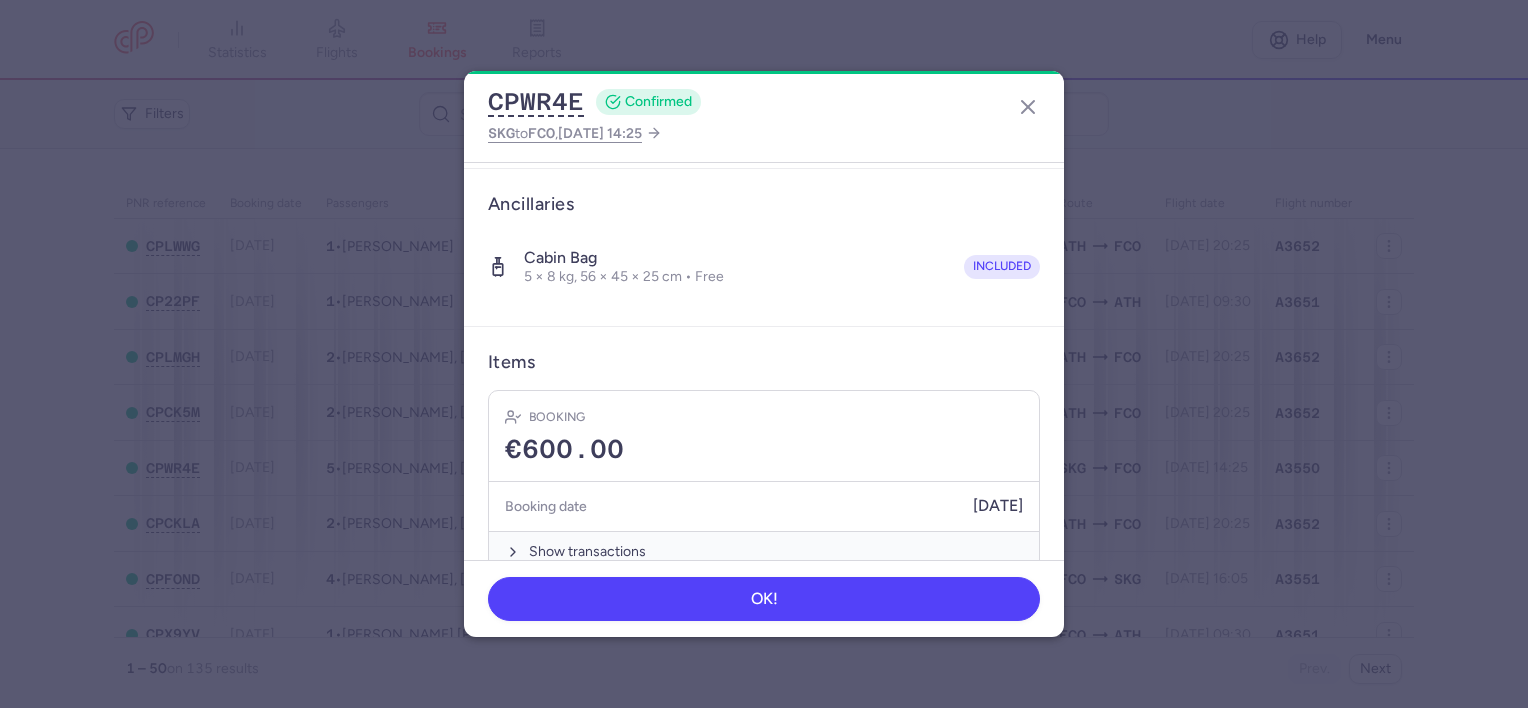 scroll, scrollTop: 617, scrollLeft: 0, axis: vertical 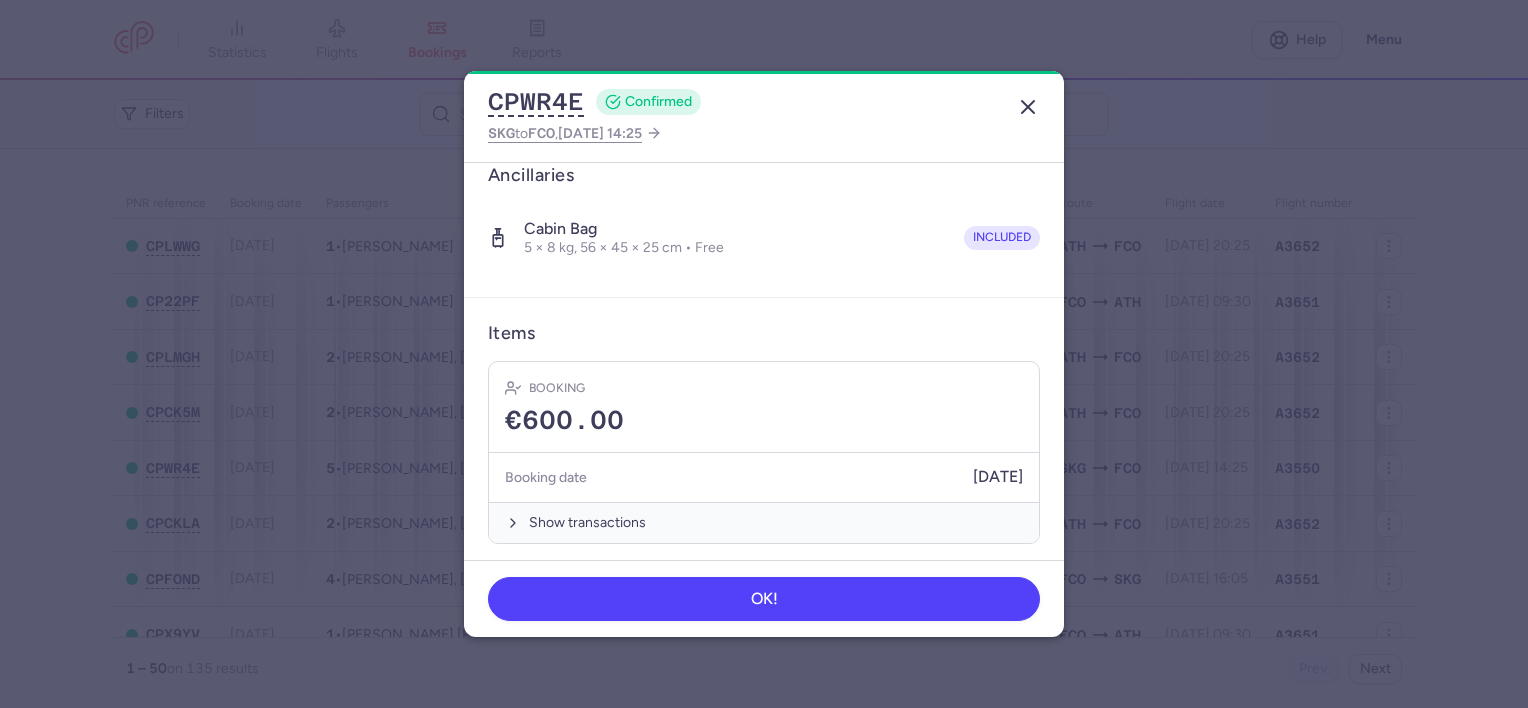 click 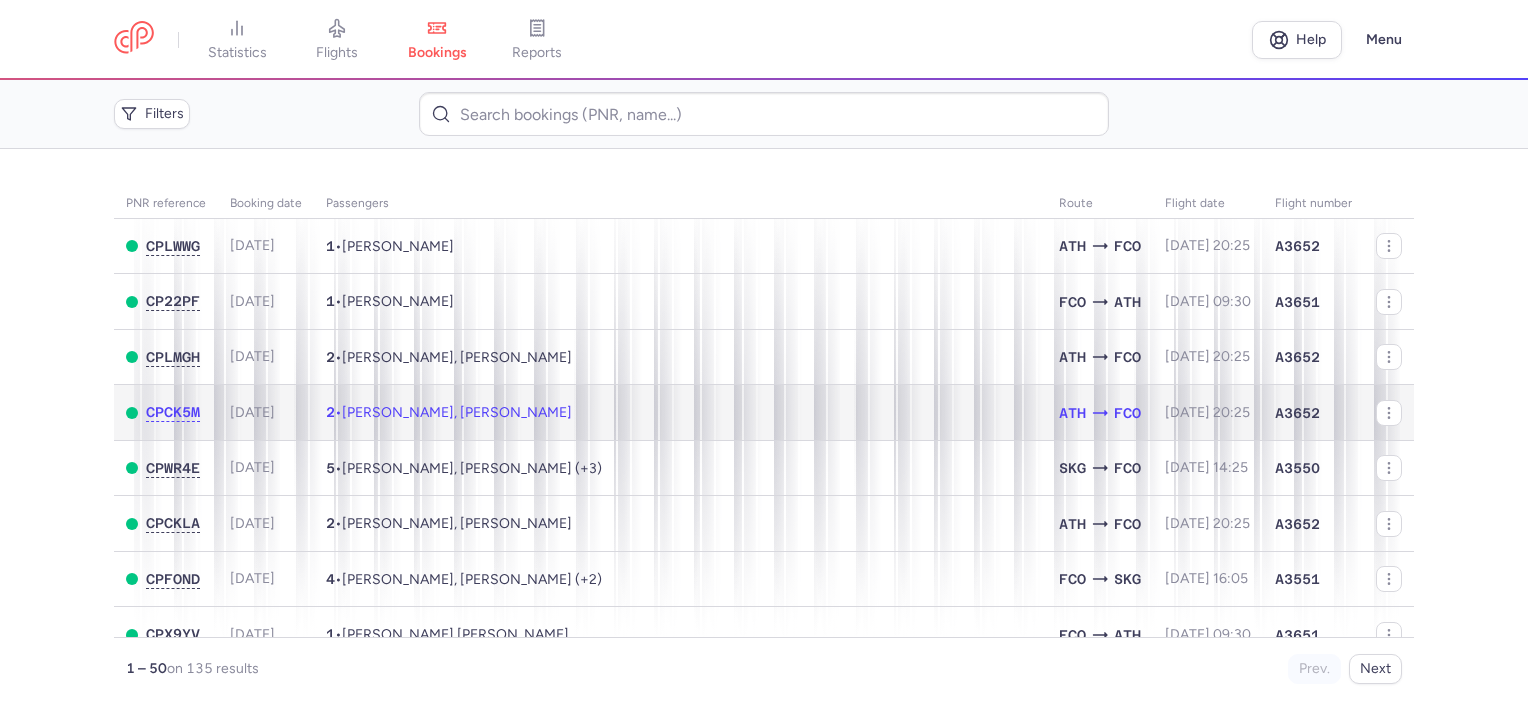 click on "2  •  [PERSON_NAME], [PERSON_NAME]" 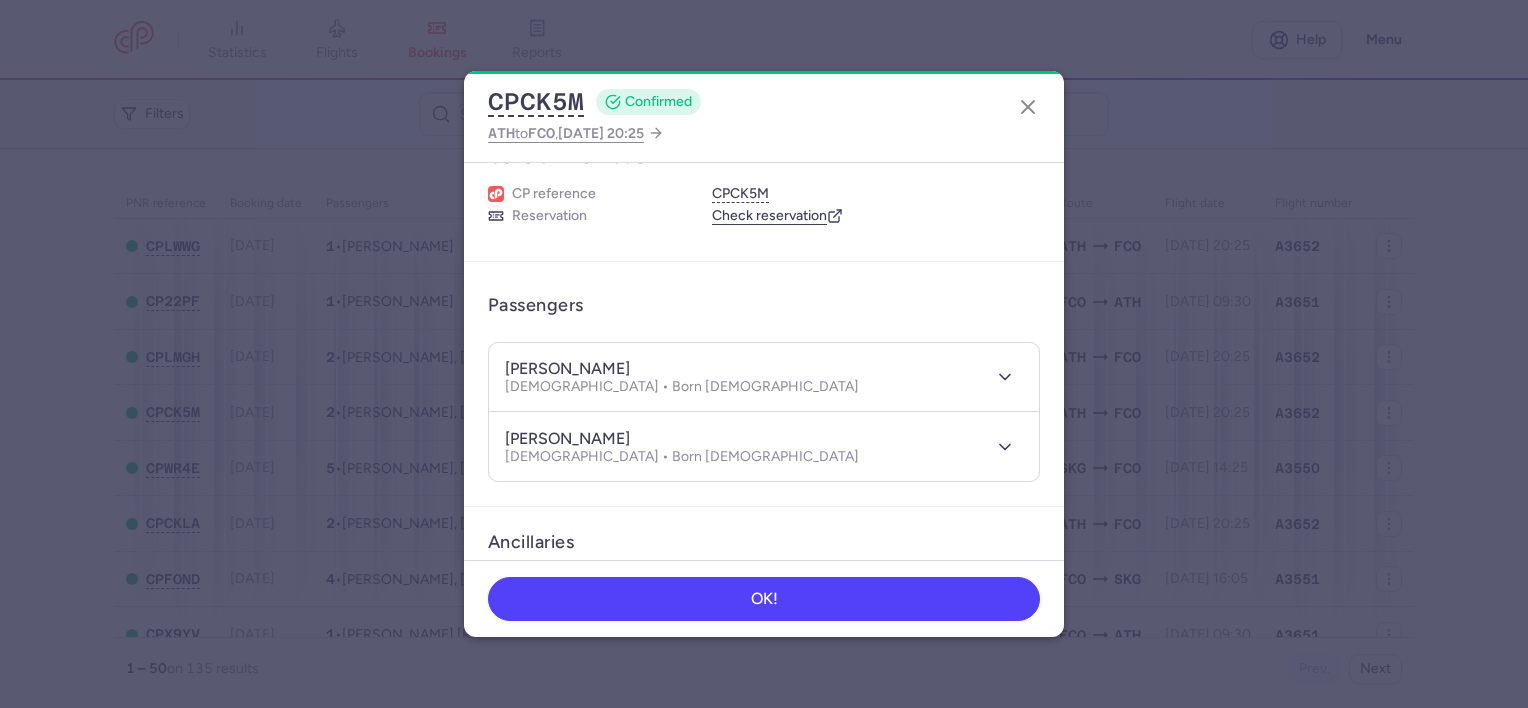 scroll, scrollTop: 0, scrollLeft: 0, axis: both 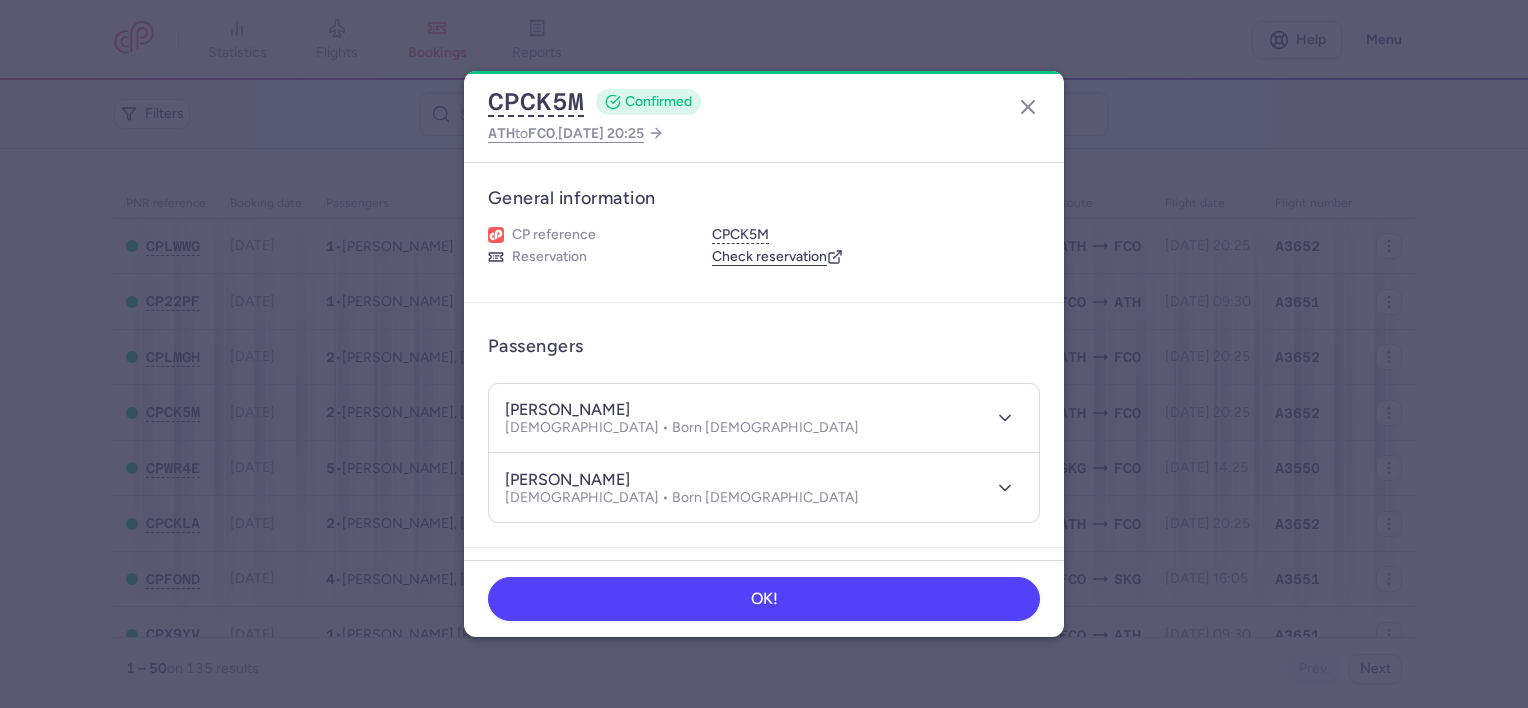 click on "CPCK5M" at bounding box center [876, 235] 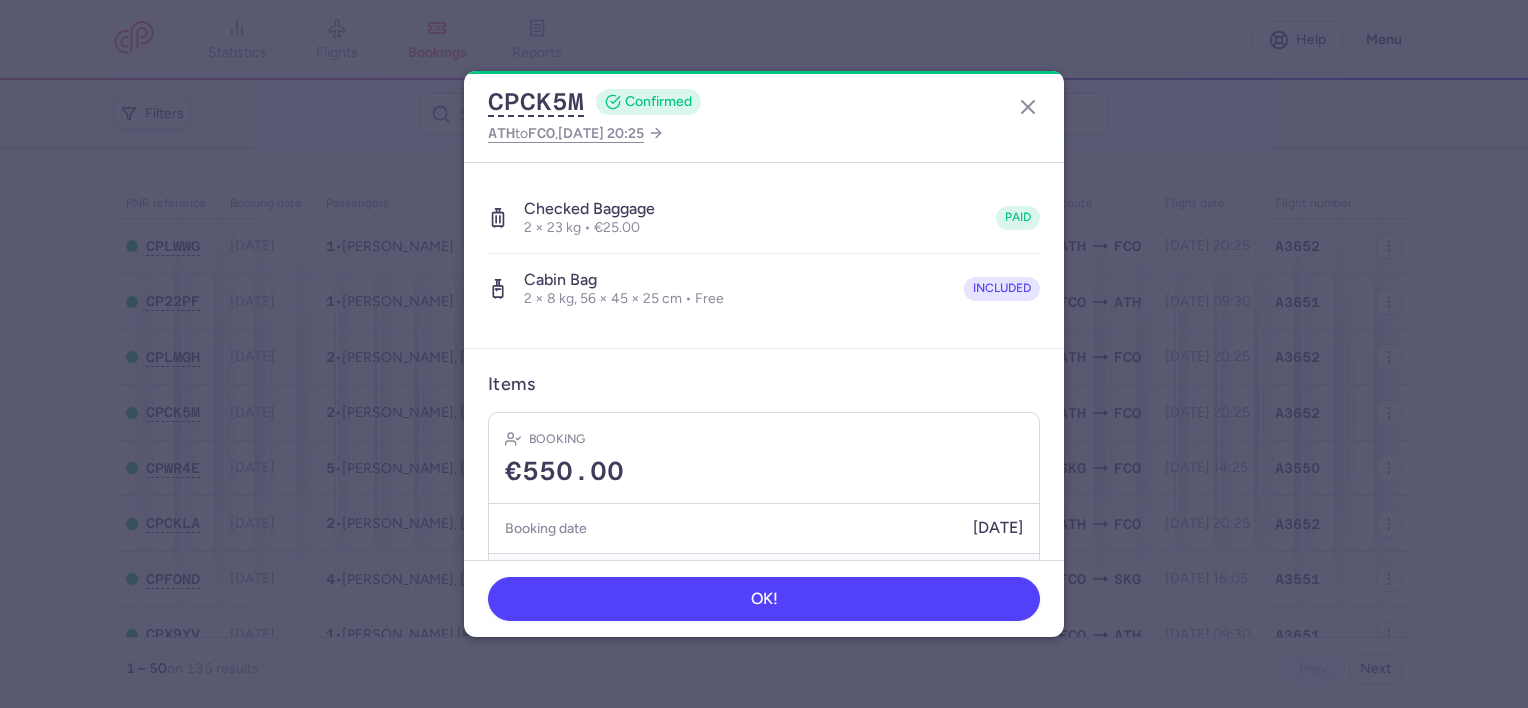scroll, scrollTop: 481, scrollLeft: 0, axis: vertical 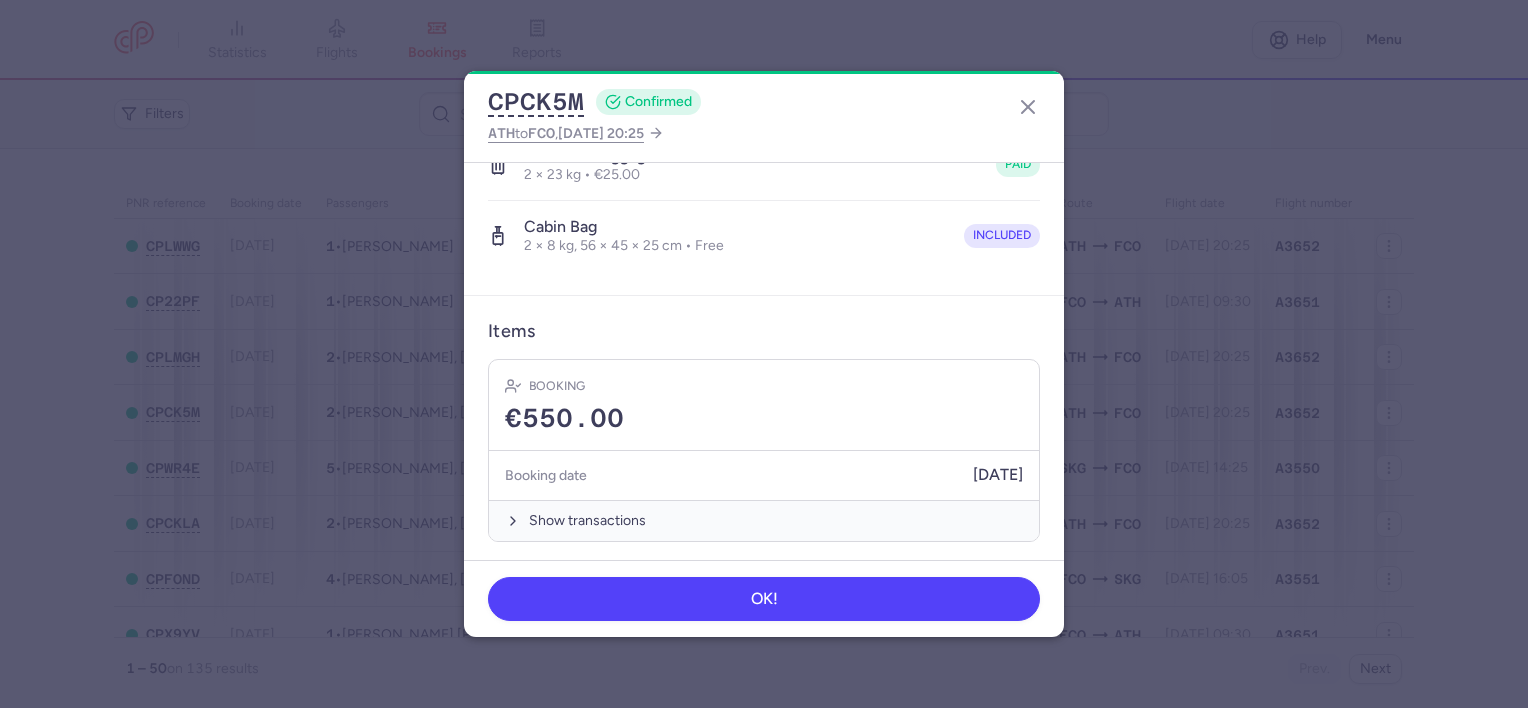 drag, startPoint x: 973, startPoint y: 288, endPoint x: 991, endPoint y: 238, distance: 53.14132 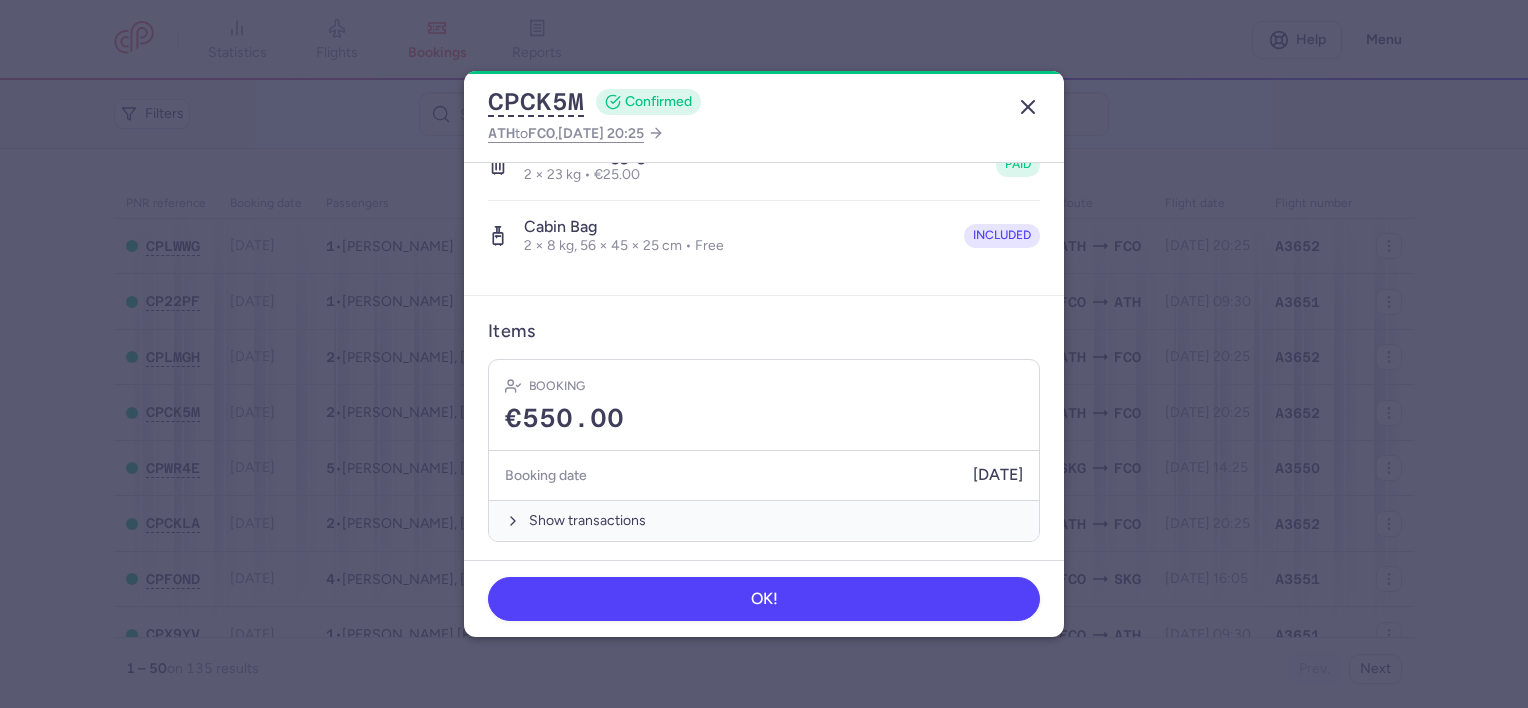 click 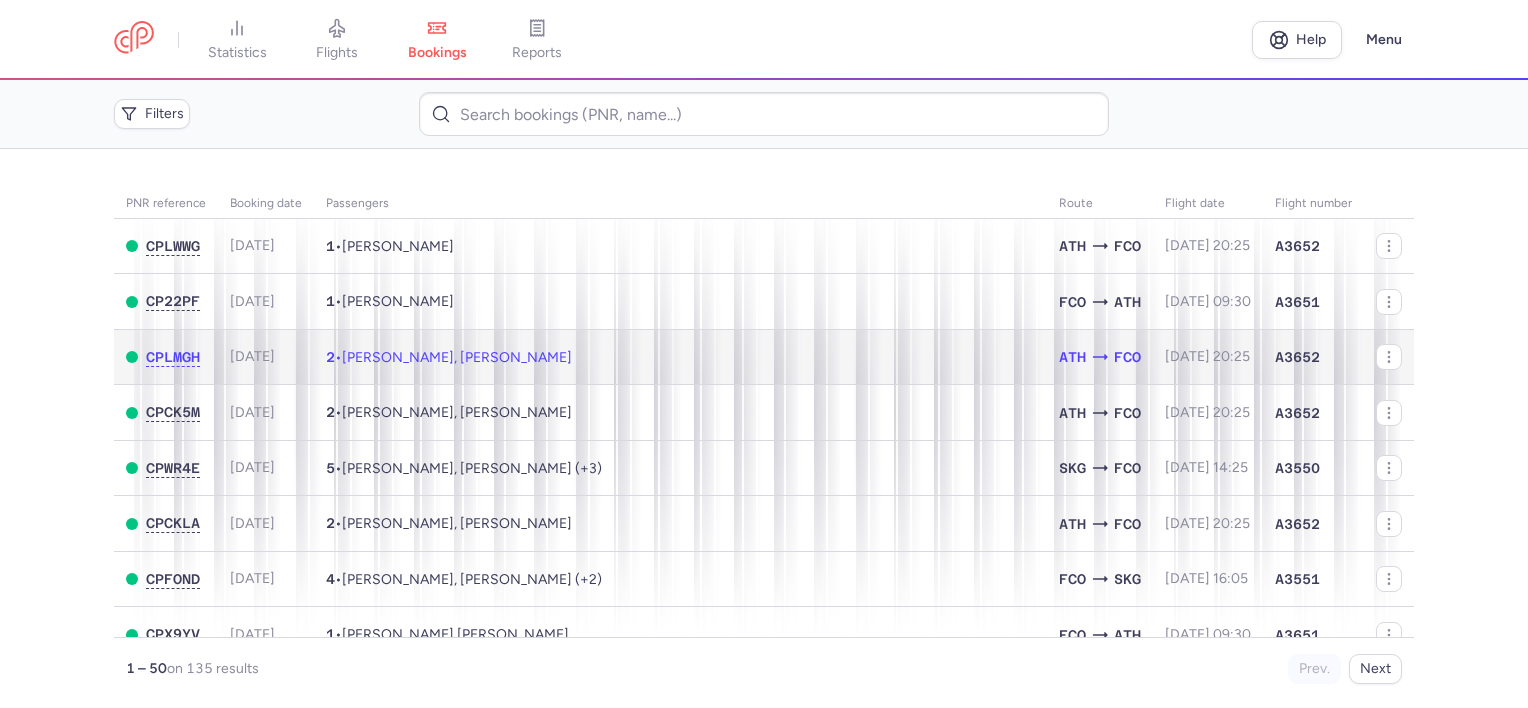 click on "2  •  [PERSON_NAME], [PERSON_NAME]" 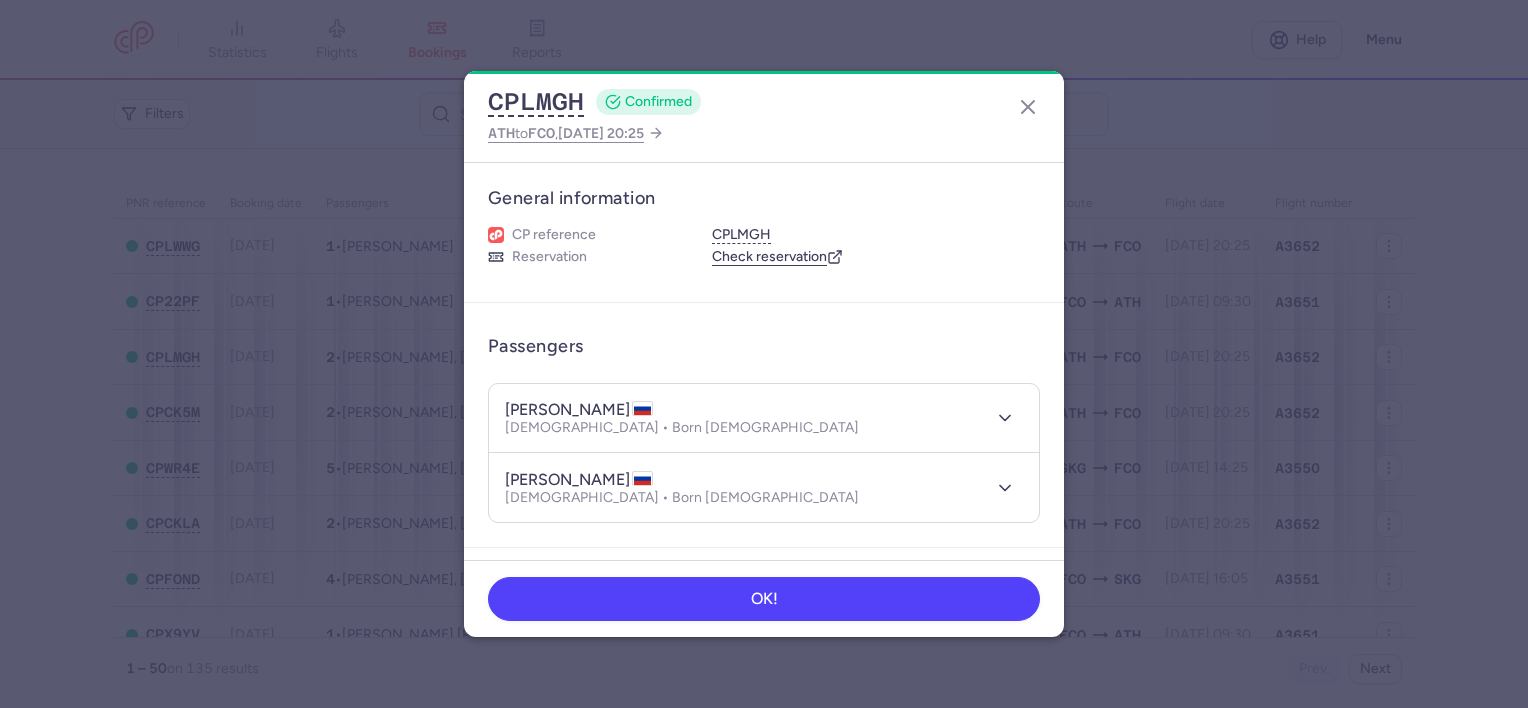 scroll, scrollTop: 481, scrollLeft: 0, axis: vertical 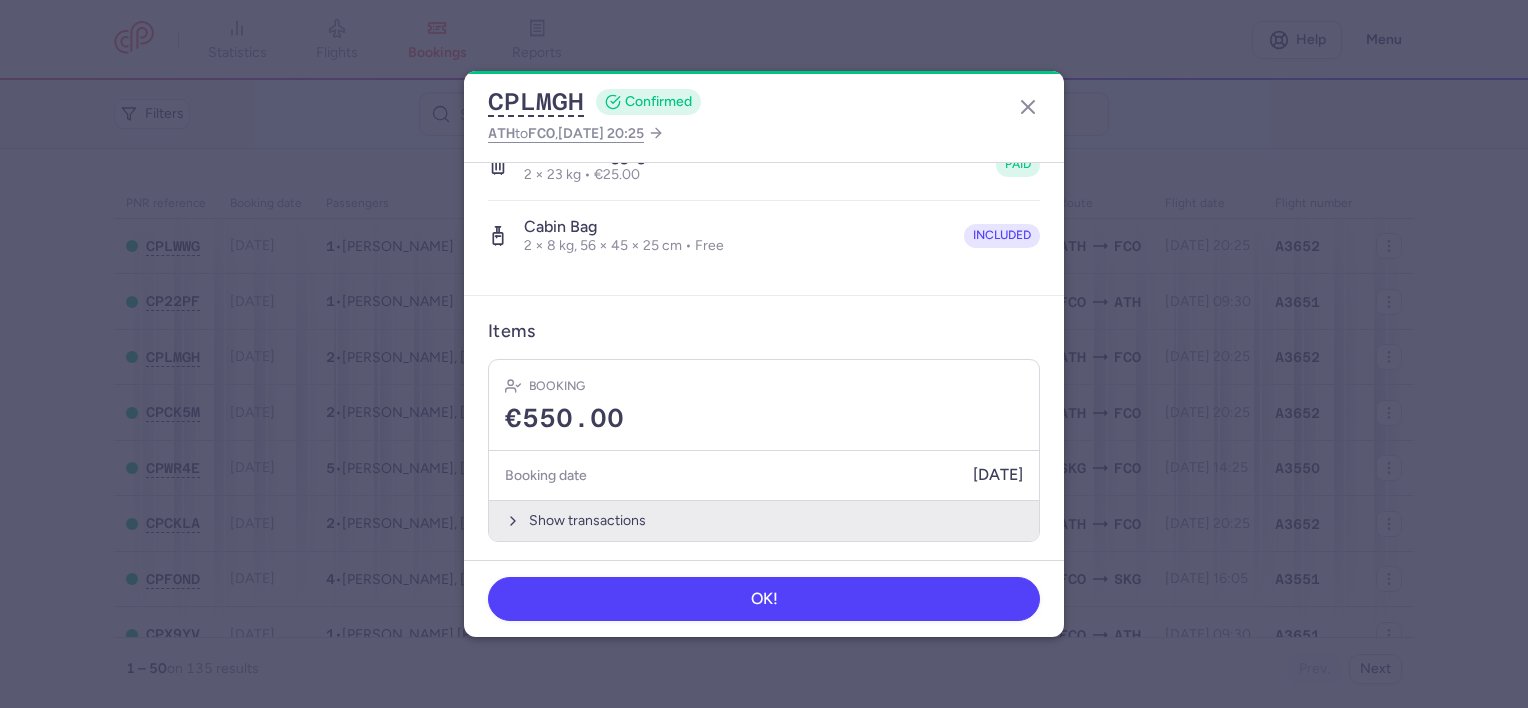click on "Show transactions" at bounding box center (764, 520) 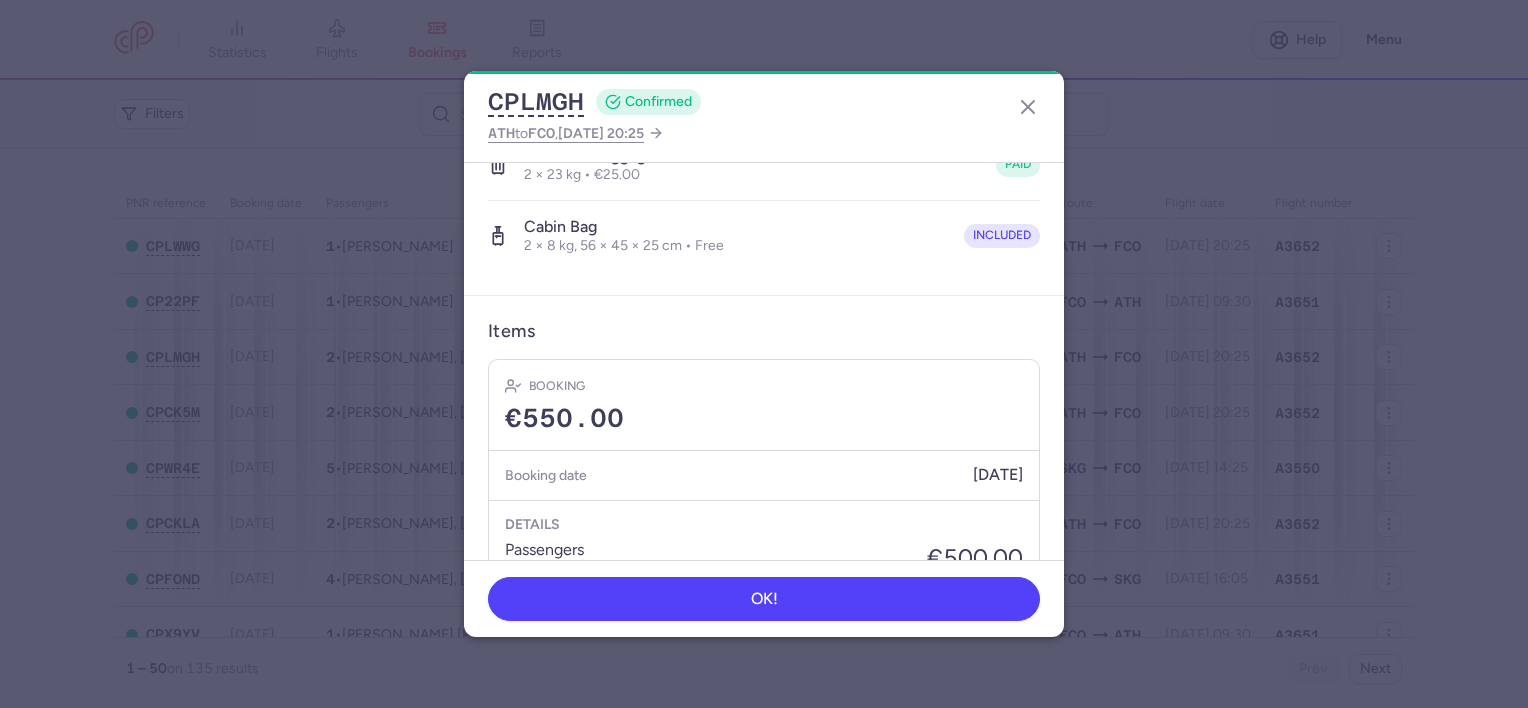 drag, startPoint x: 1000, startPoint y: 148, endPoint x: 1017, endPoint y: 125, distance: 28.600698 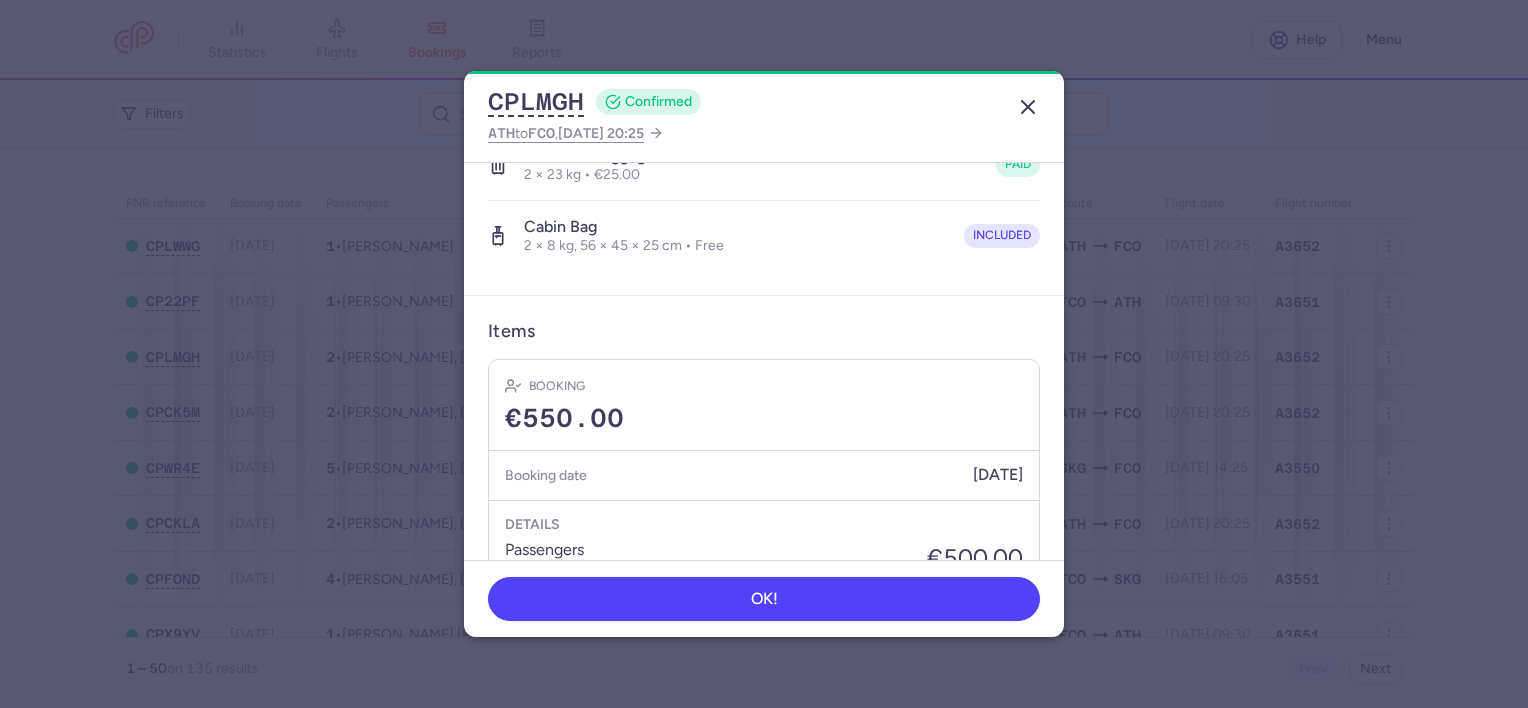 click 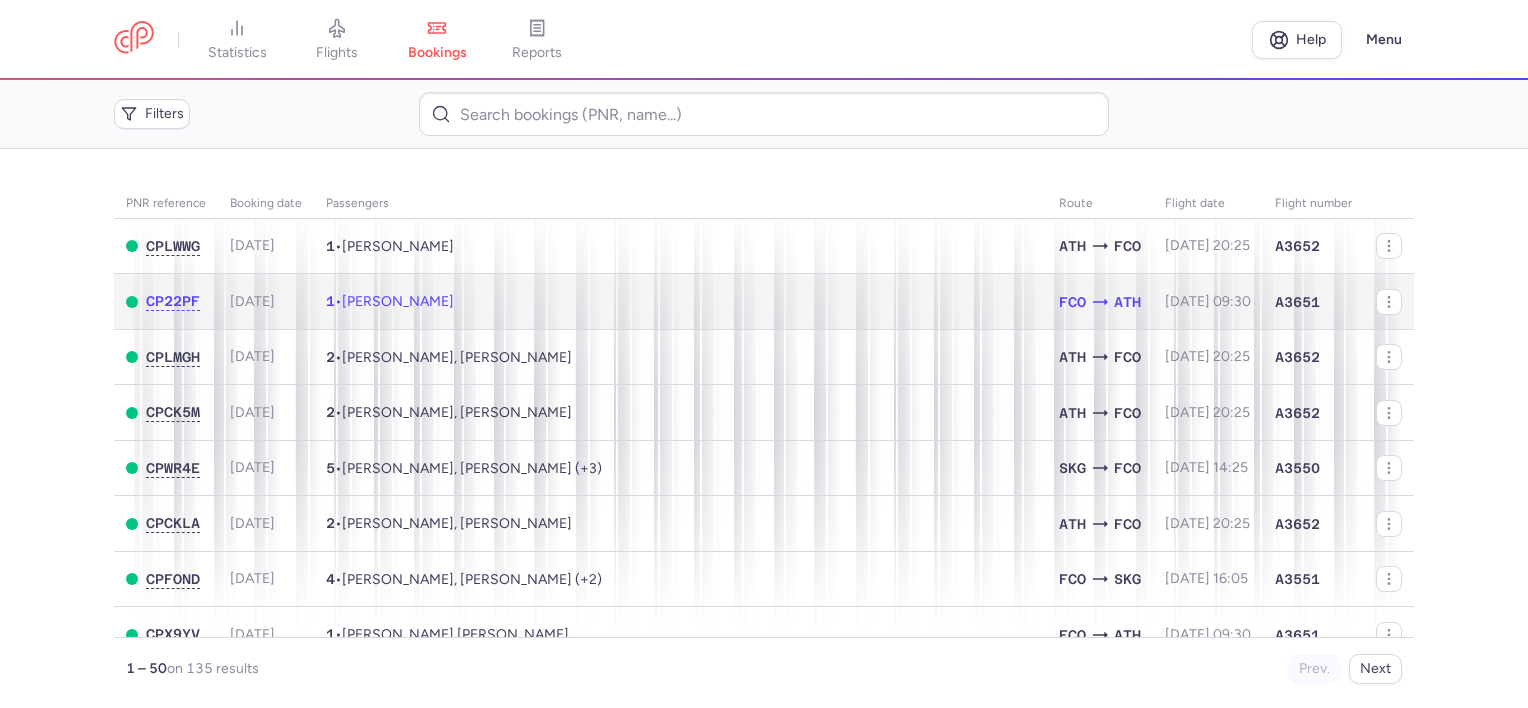click on "1  •  [PERSON_NAME]" 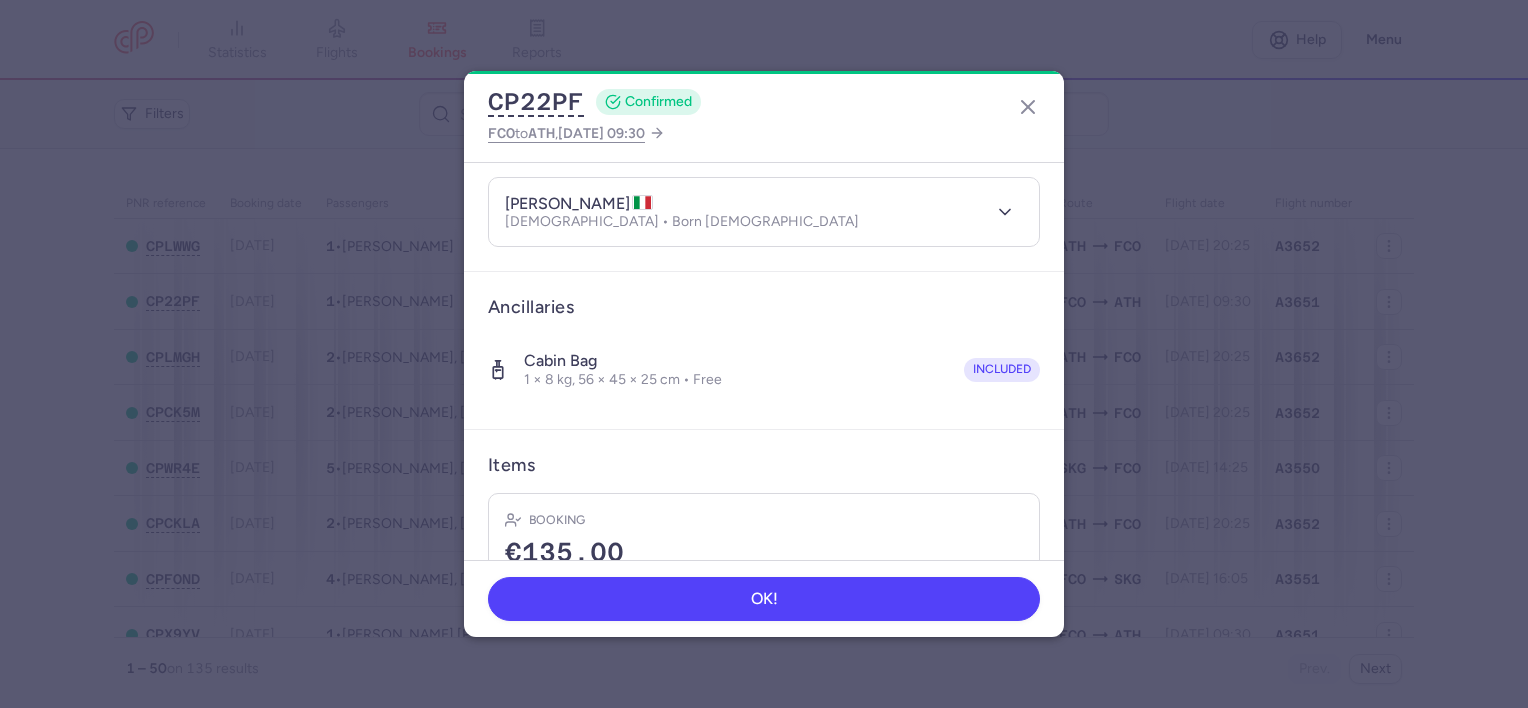 scroll, scrollTop: 342, scrollLeft: 0, axis: vertical 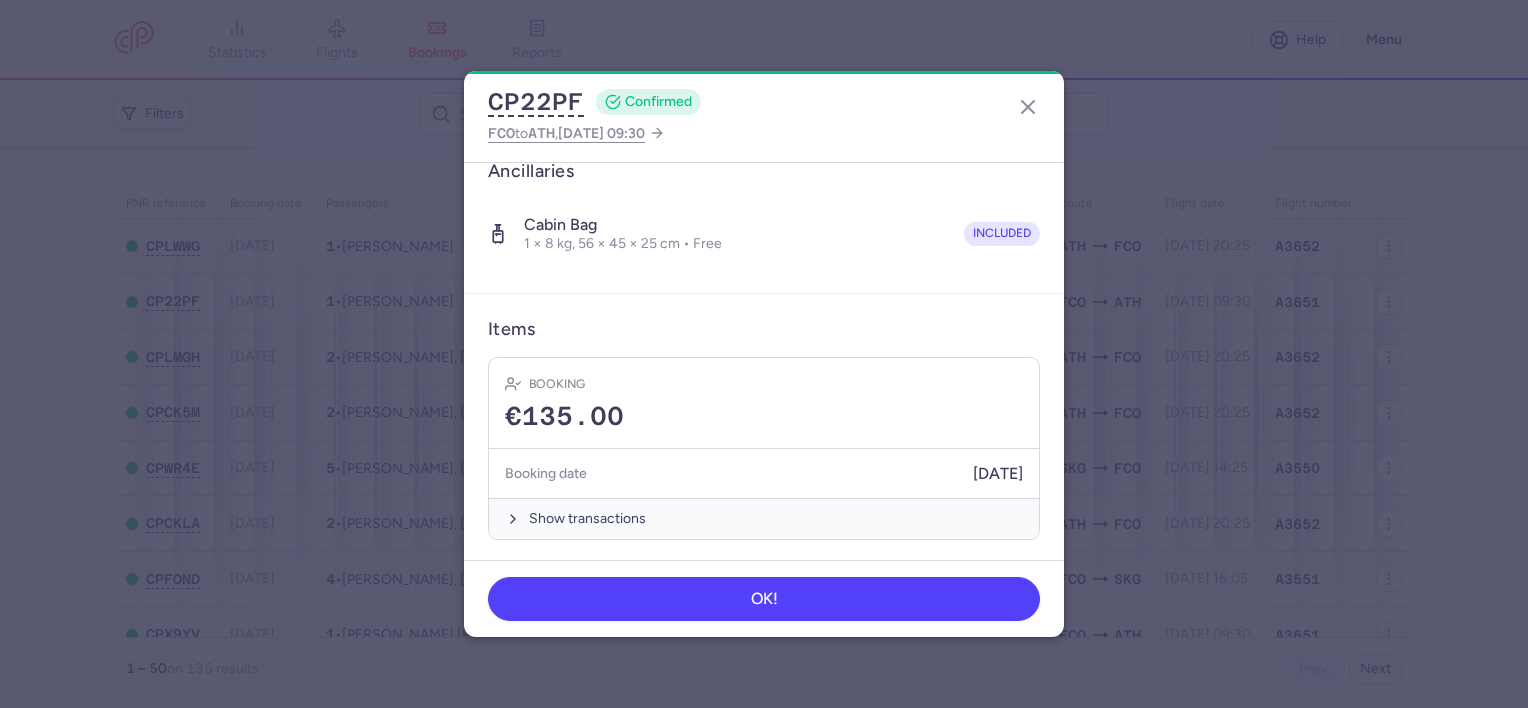 drag, startPoint x: 1009, startPoint y: 141, endPoint x: 1012, endPoint y: 128, distance: 13.341664 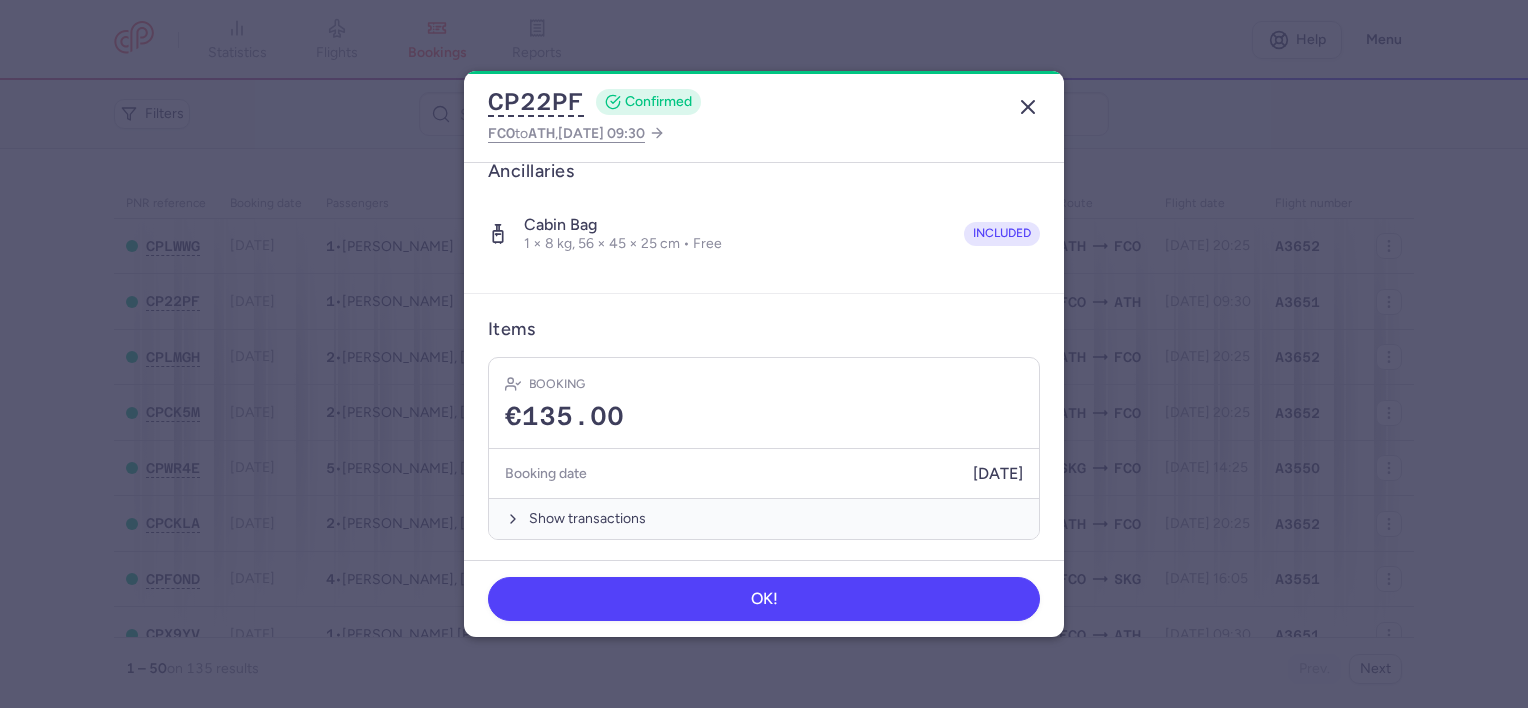 click 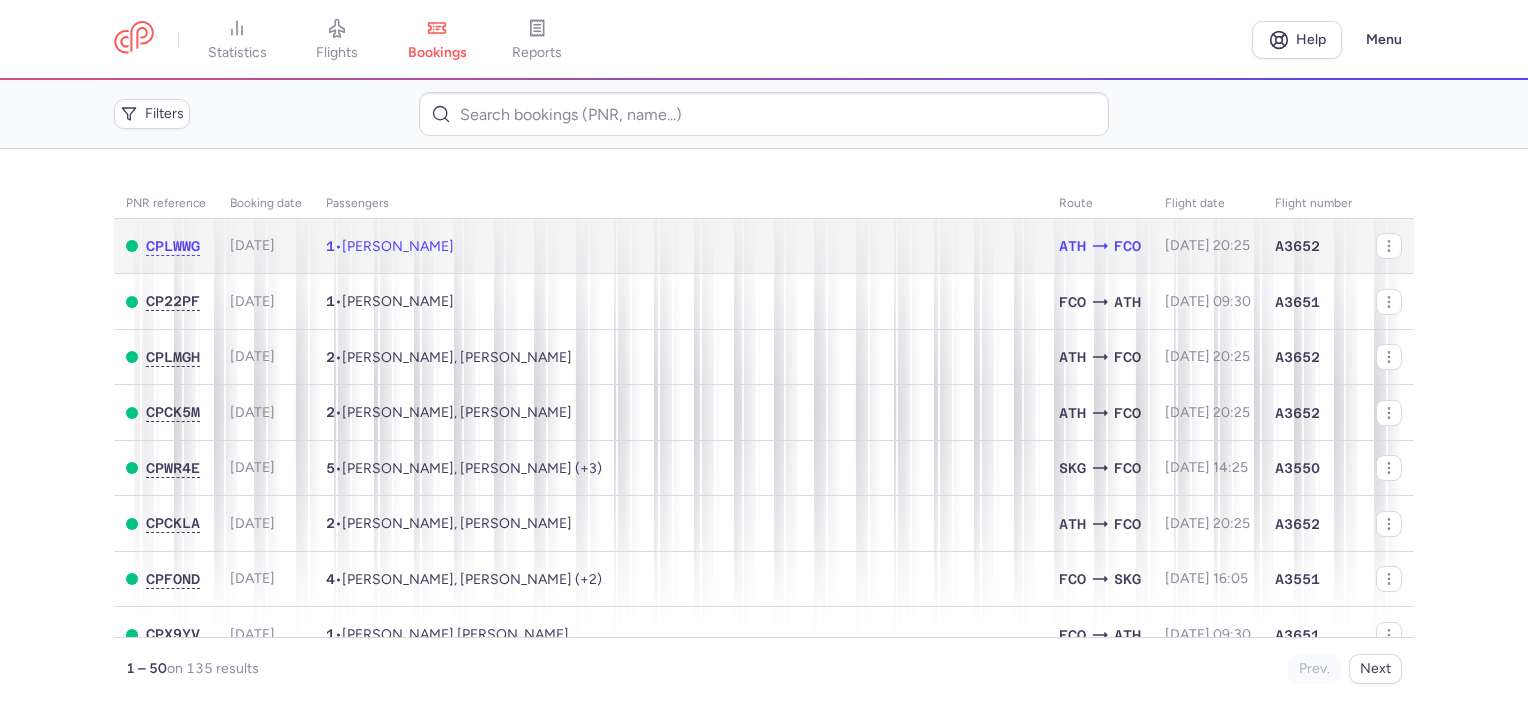 click on "1  •  [PERSON_NAME]" 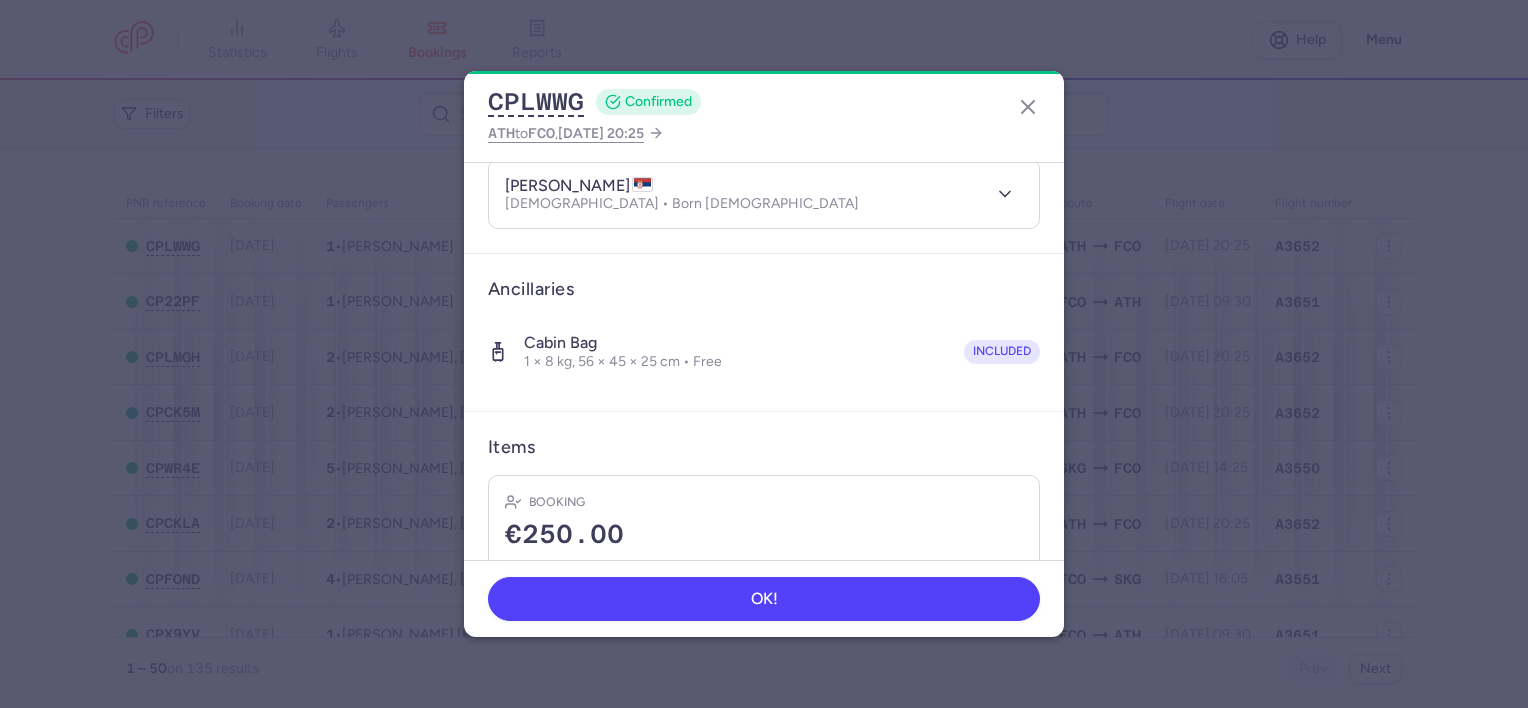 scroll, scrollTop: 342, scrollLeft: 0, axis: vertical 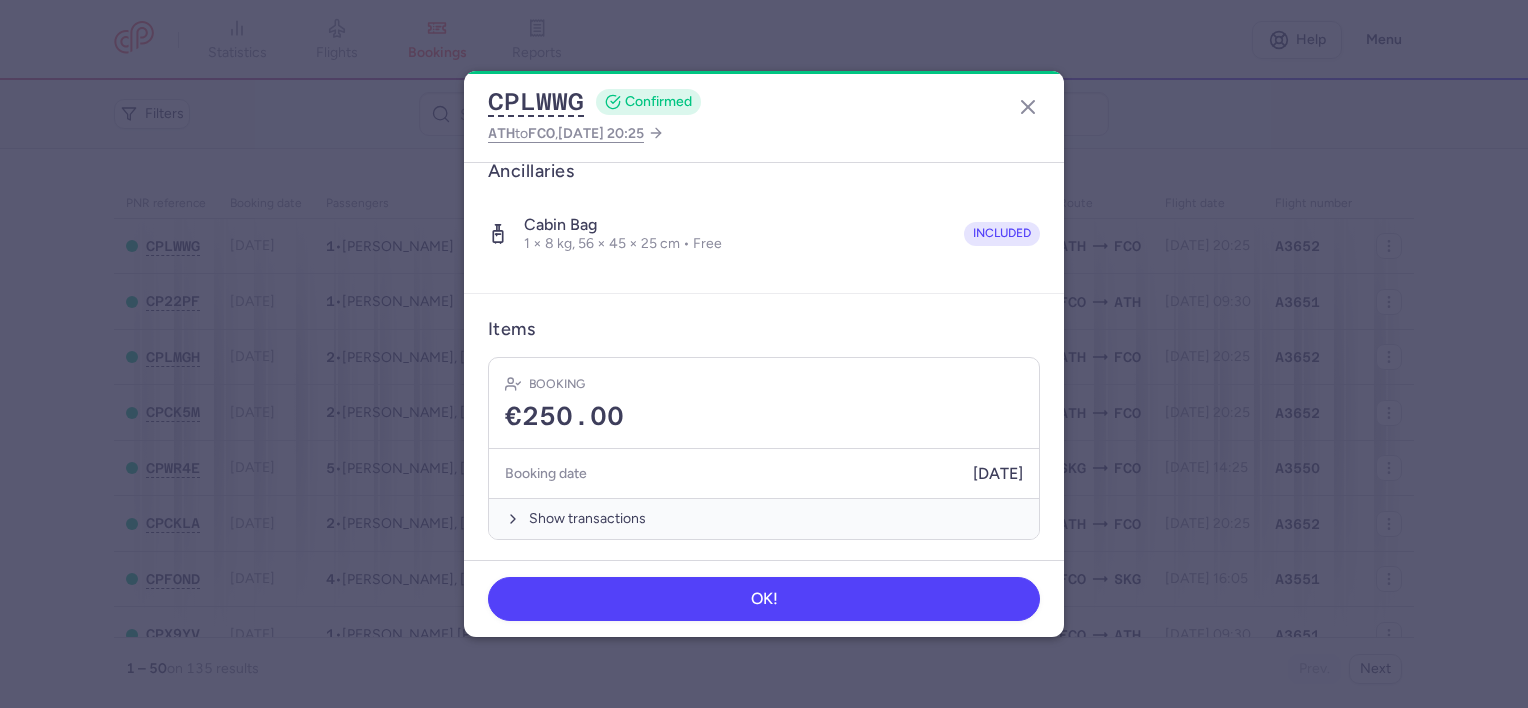 drag, startPoint x: 1002, startPoint y: 152, endPoint x: 1009, endPoint y: 136, distance: 17.464249 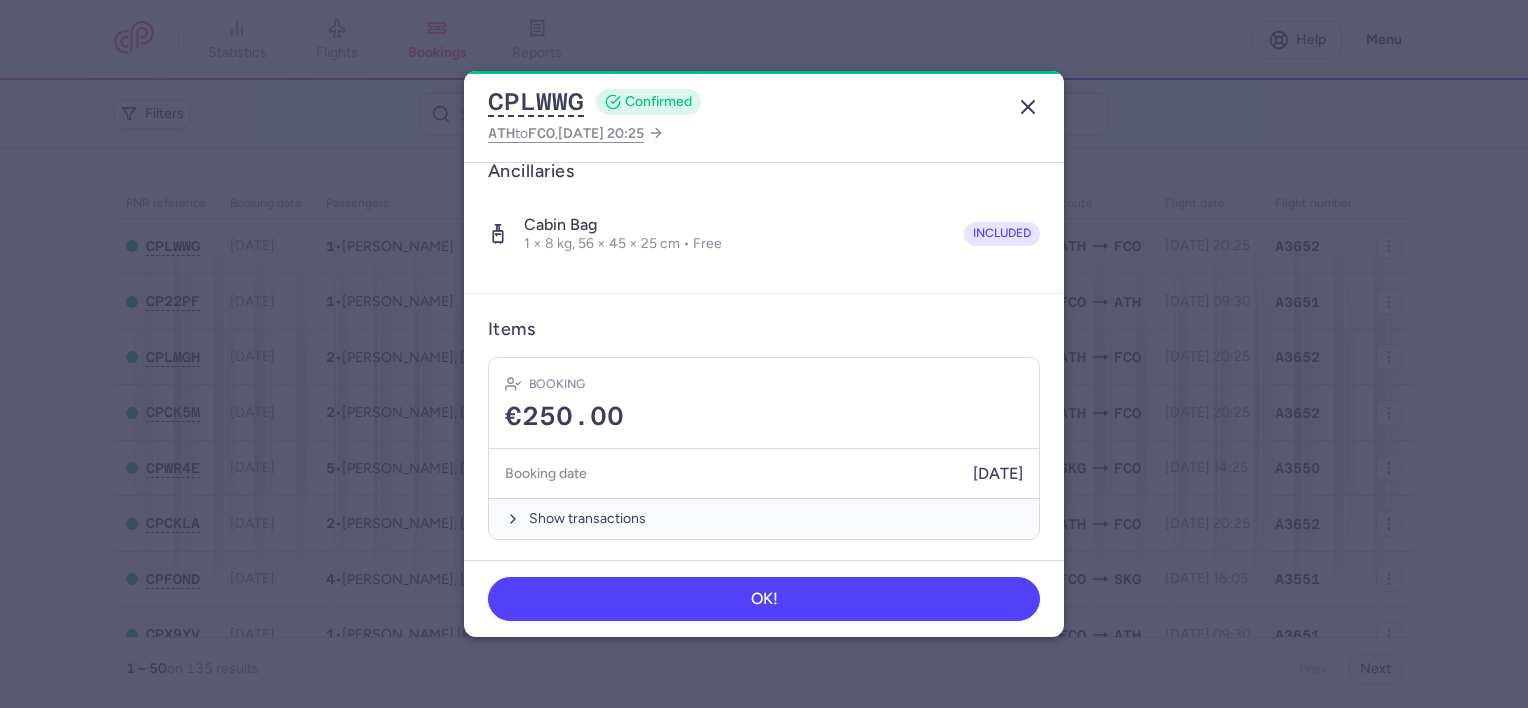click 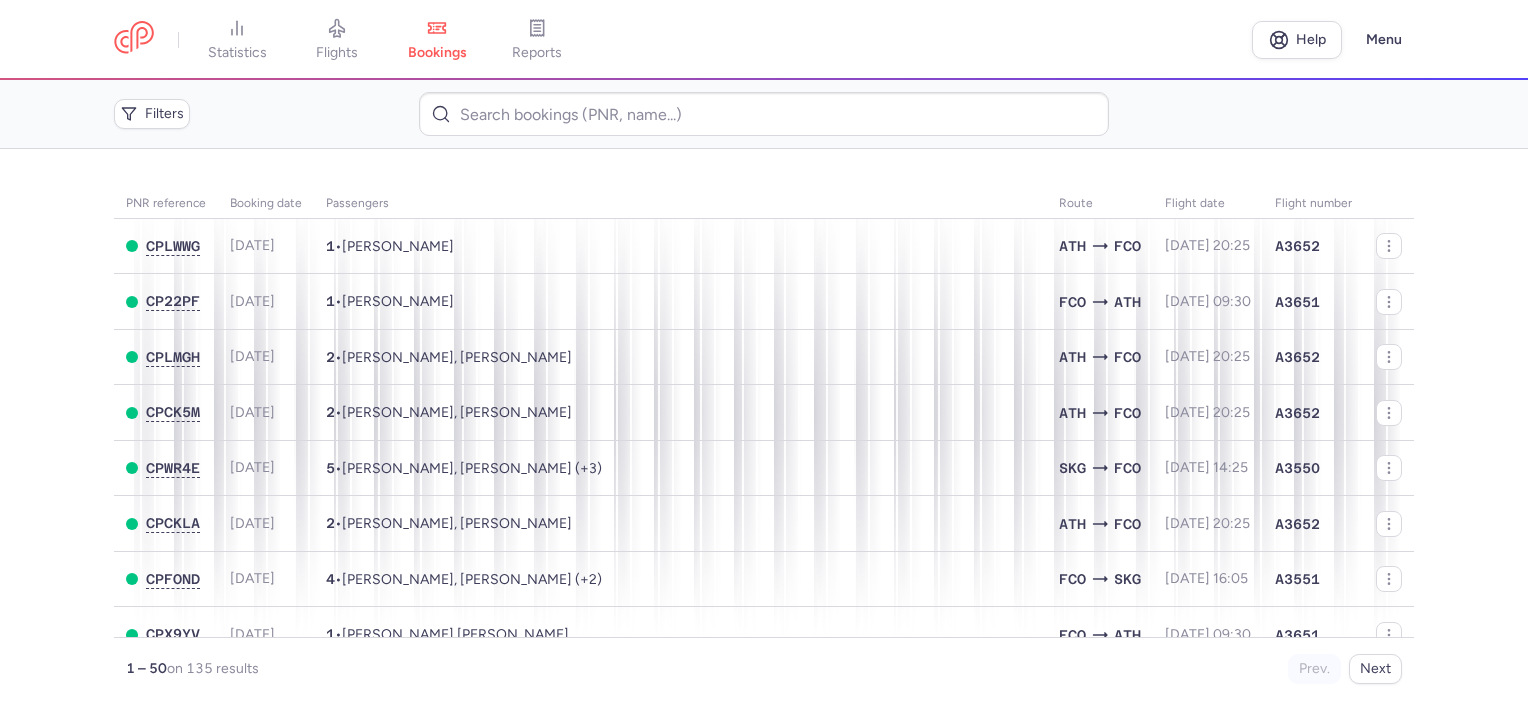 click on "PNR reference Booking date Passengers Route flight date Flight number CPLWWG [DATE] 1  •  [PERSON_NAME]  ATH  FCO [DATE] 20:25 A3652 CP22PF [DATE] 1  •  [PERSON_NAME]  FCO  ATH [DATE] 09:30 A3651 CPLMGH [DATE] 2  •  [PERSON_NAME], [PERSON_NAME]  ATH  FCO [DATE] 20:25 A3652 CPCK5M [DATE] 2  •  [PERSON_NAME], [PERSON_NAME]  ATH  FCO [DATE] 20:25 A3652 CPWR4E [DATE] 5  •  [PERSON_NAME], [PERSON_NAME] (+3)  SKG  FCO [DATE] 14:25 A3550 CPCKLA [DATE] 2  •  [PERSON_NAME], [PERSON_NAME]  ATH  FCO [DATE] 20:25 A3652 CPFOND [DATE] 4  •  [PERSON_NAME] GOTAS, [PERSON_NAME] GOTAS (+2)  FCO  SKG [DATE] 16:05 A3551 CPX9YV [DATE] 1  •  [PERSON_NAME]  FCO  ATH [DATE] 09:30 A3651 CPABWF [DATE] 1  •  [PERSON_NAME]  ATH  FCO [DATE] 20:25 A3652 CPRBBN [DATE] 1  •  [PERSON_NAME]  FCO  ATH [DATE] 09:30 A3651 CPNFVS [DATE] 1  •  [PERSON_NAME]  ATH  FCO [DATE] 20:25" at bounding box center [764, 428] 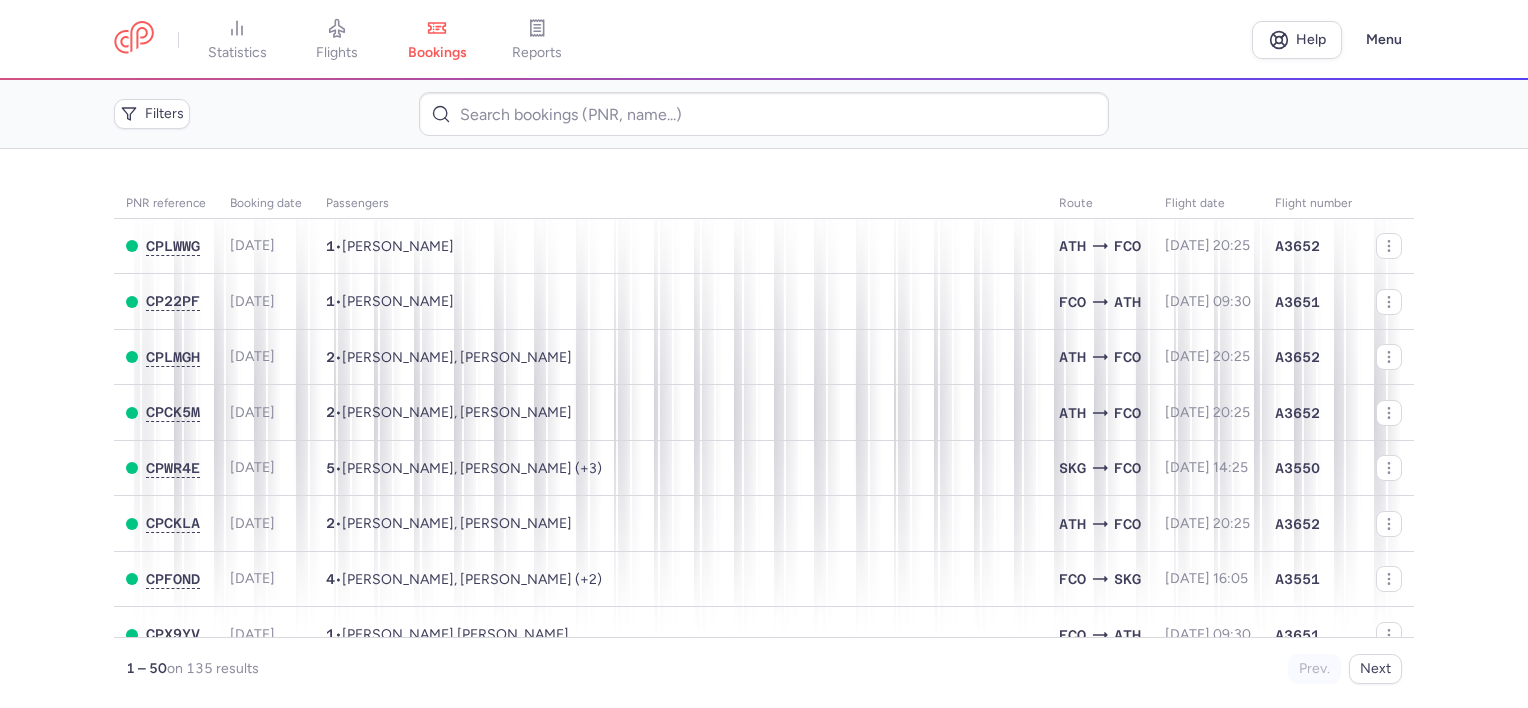 click on "PNR reference Booking date Passengers Route flight date Flight number CPLWWG [DATE] 1  •  [PERSON_NAME]  ATH  FCO [DATE] 20:25 A3652 CP22PF [DATE] 1  •  [PERSON_NAME]  FCO  ATH [DATE] 09:30 A3651 CPLMGH [DATE] 2  •  [PERSON_NAME], [PERSON_NAME]  ATH  FCO [DATE] 20:25 A3652 CPCK5M [DATE] 2  •  [PERSON_NAME], [PERSON_NAME]  ATH  FCO [DATE] 20:25 A3652 CPWR4E [DATE] 5  •  [PERSON_NAME], [PERSON_NAME] (+3)  SKG  FCO [DATE] 14:25 A3550 CPCKLA [DATE] 2  •  [PERSON_NAME], [PERSON_NAME]  ATH  FCO [DATE] 20:25 A3652 CPFOND [DATE] 4  •  [PERSON_NAME] GOTAS, [PERSON_NAME] GOTAS (+2)  FCO  SKG [DATE] 16:05 A3551 CPX9YV [DATE] 1  •  [PERSON_NAME]  FCO  ATH [DATE] 09:30 A3651 CPABWF [DATE] 1  •  [PERSON_NAME]  ATH  FCO [DATE] 20:25 A3652 CPRBBN [DATE] 1  •  [PERSON_NAME]  FCO  ATH [DATE] 09:30 A3651 CPNFVS [DATE] 1  •  [PERSON_NAME]  ATH  FCO [DATE] 20:25" at bounding box center [764, 428] 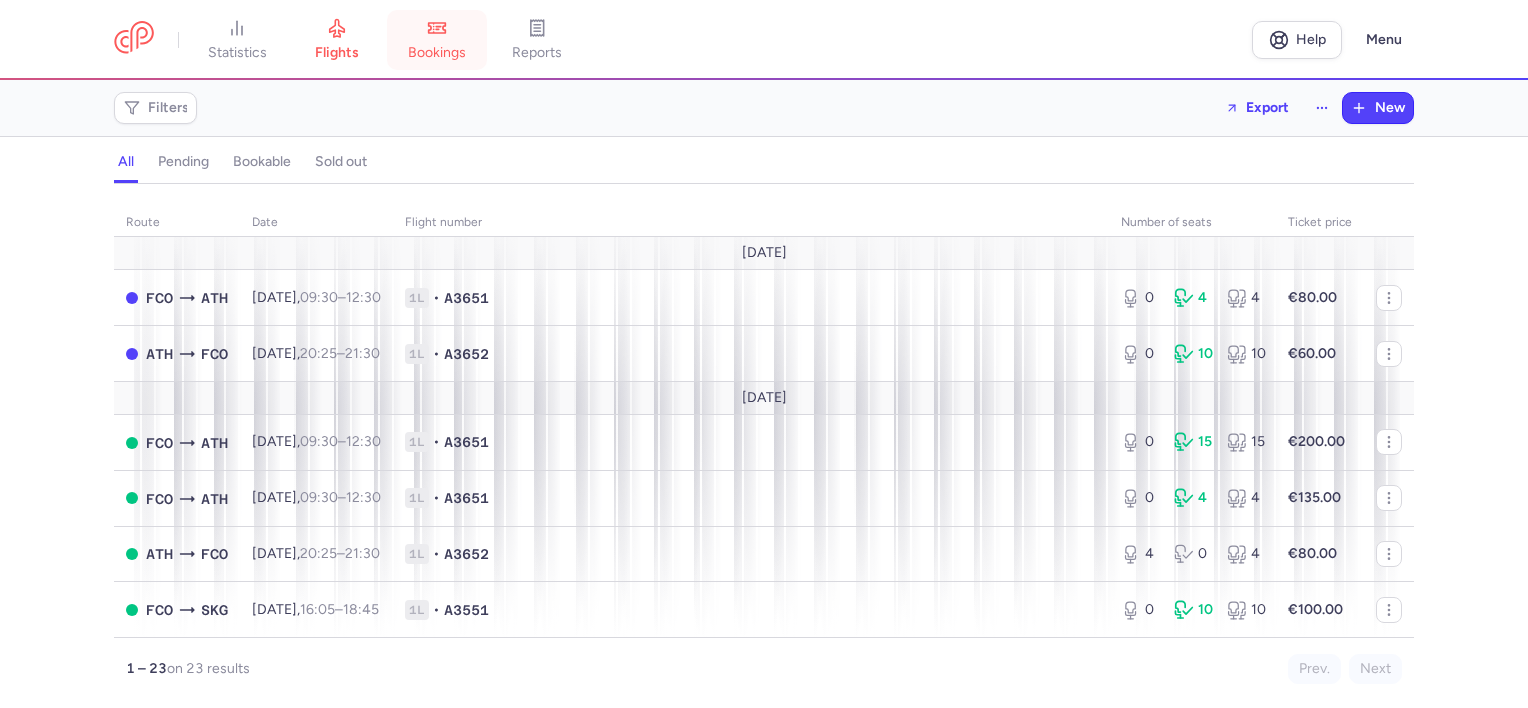 click 